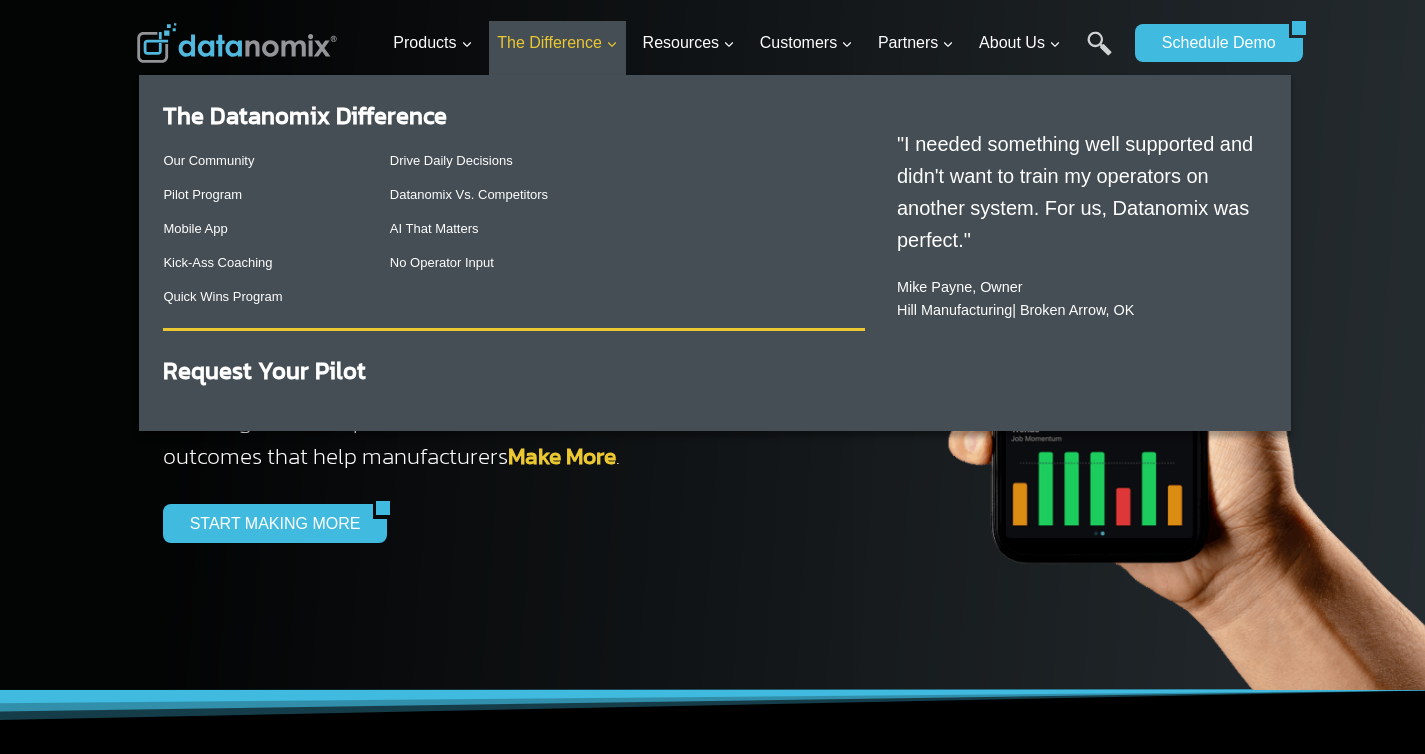 scroll, scrollTop: 0, scrollLeft: 0, axis: both 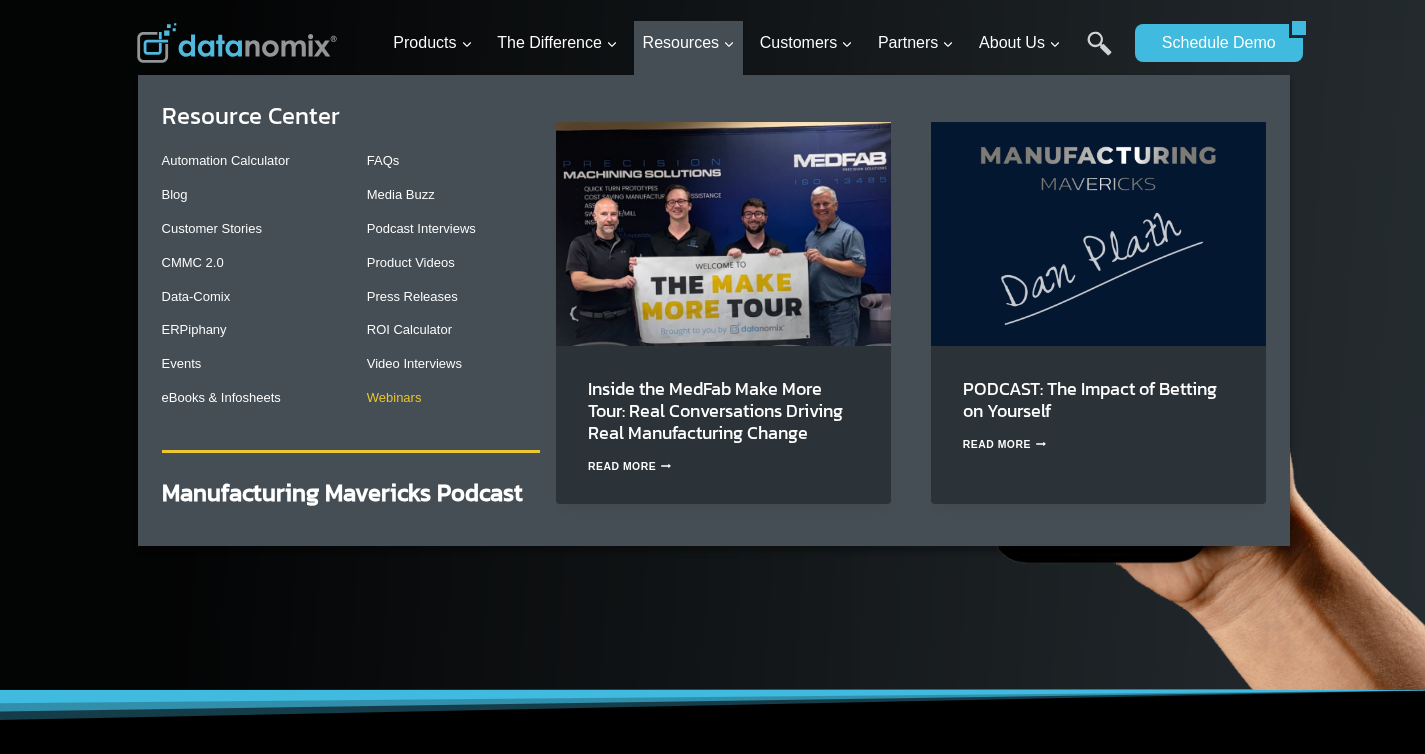 click on "Webinars" at bounding box center [394, 397] 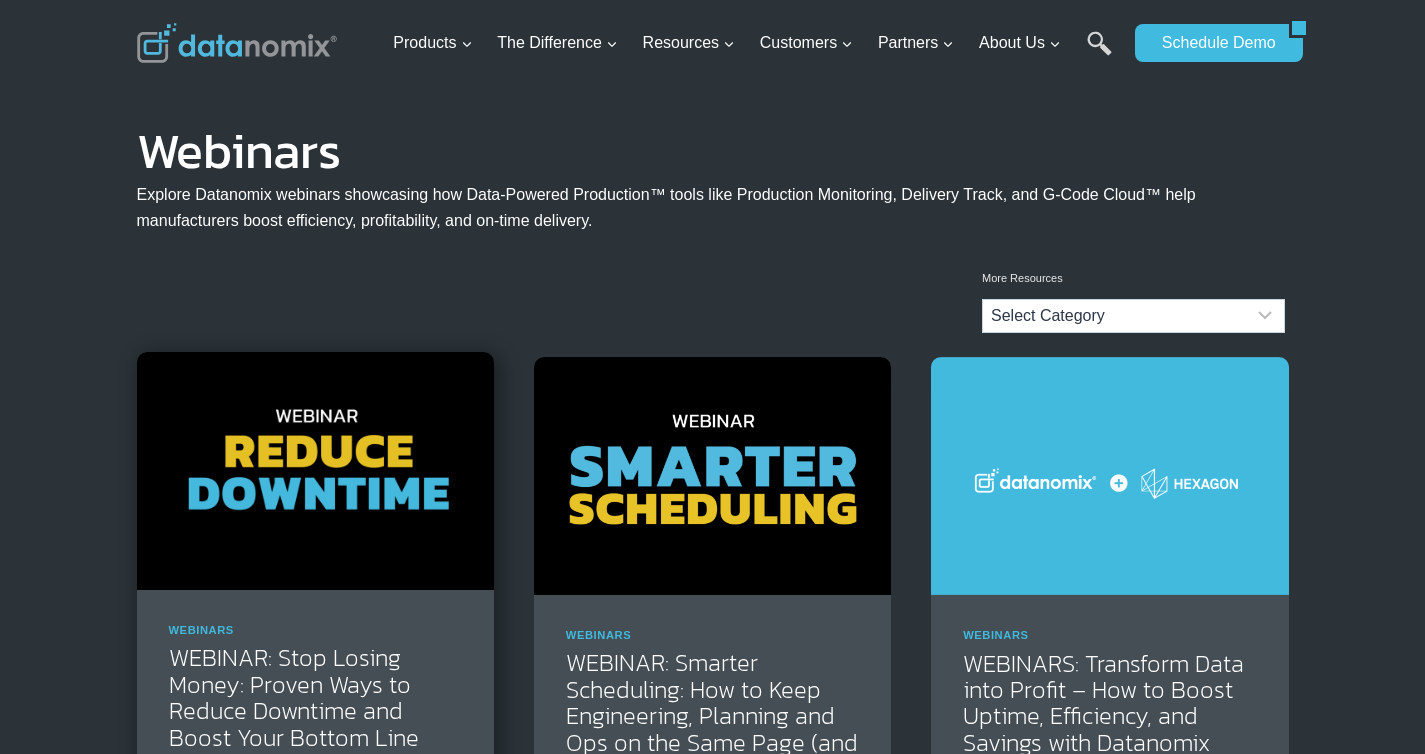 scroll, scrollTop: 0, scrollLeft: 0, axis: both 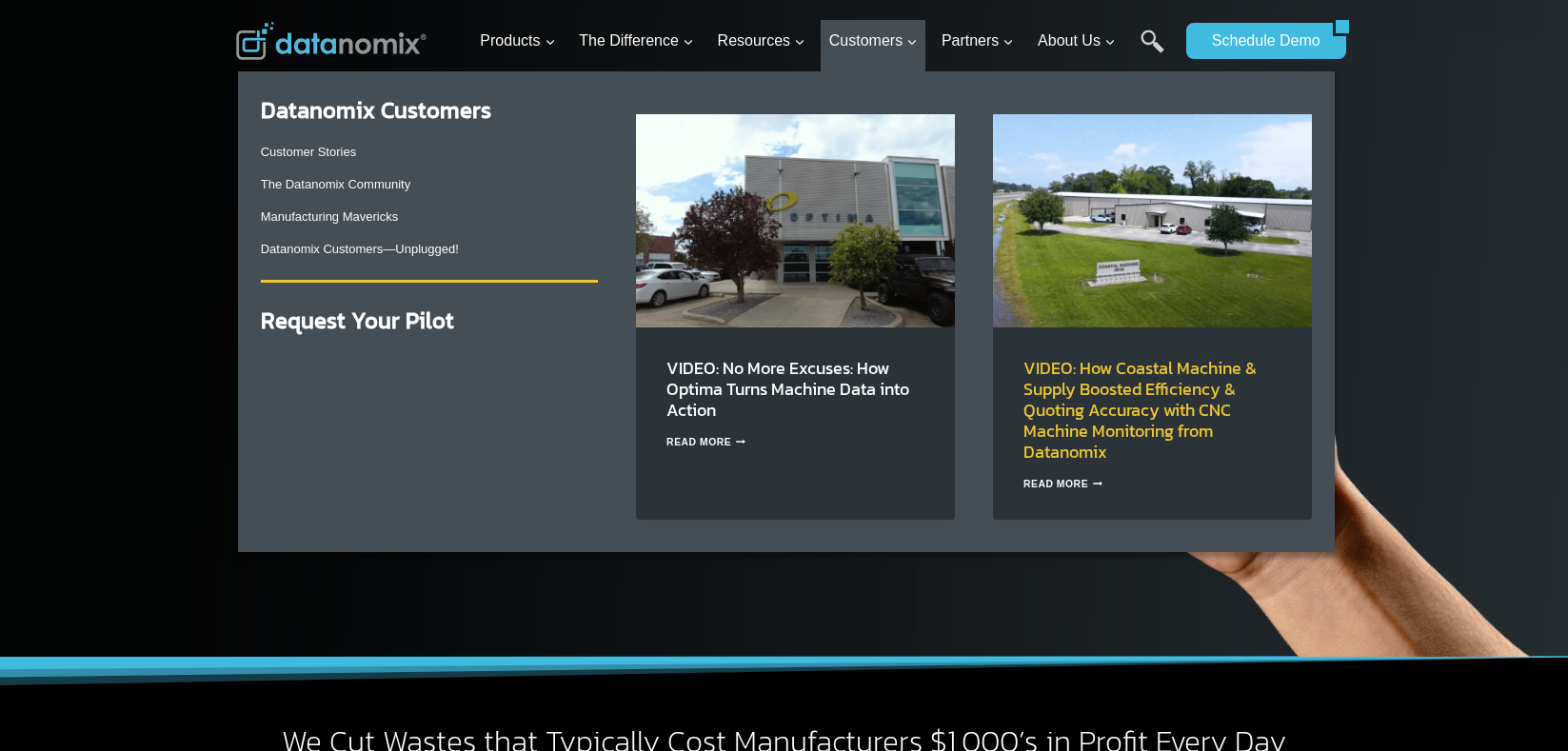 click on "VIDEO: How Coastal Machine & Supply Boosted Efficiency & Quoting Accuracy with CNC Machine Monitoring from Datanomix" at bounding box center (1140, 409) 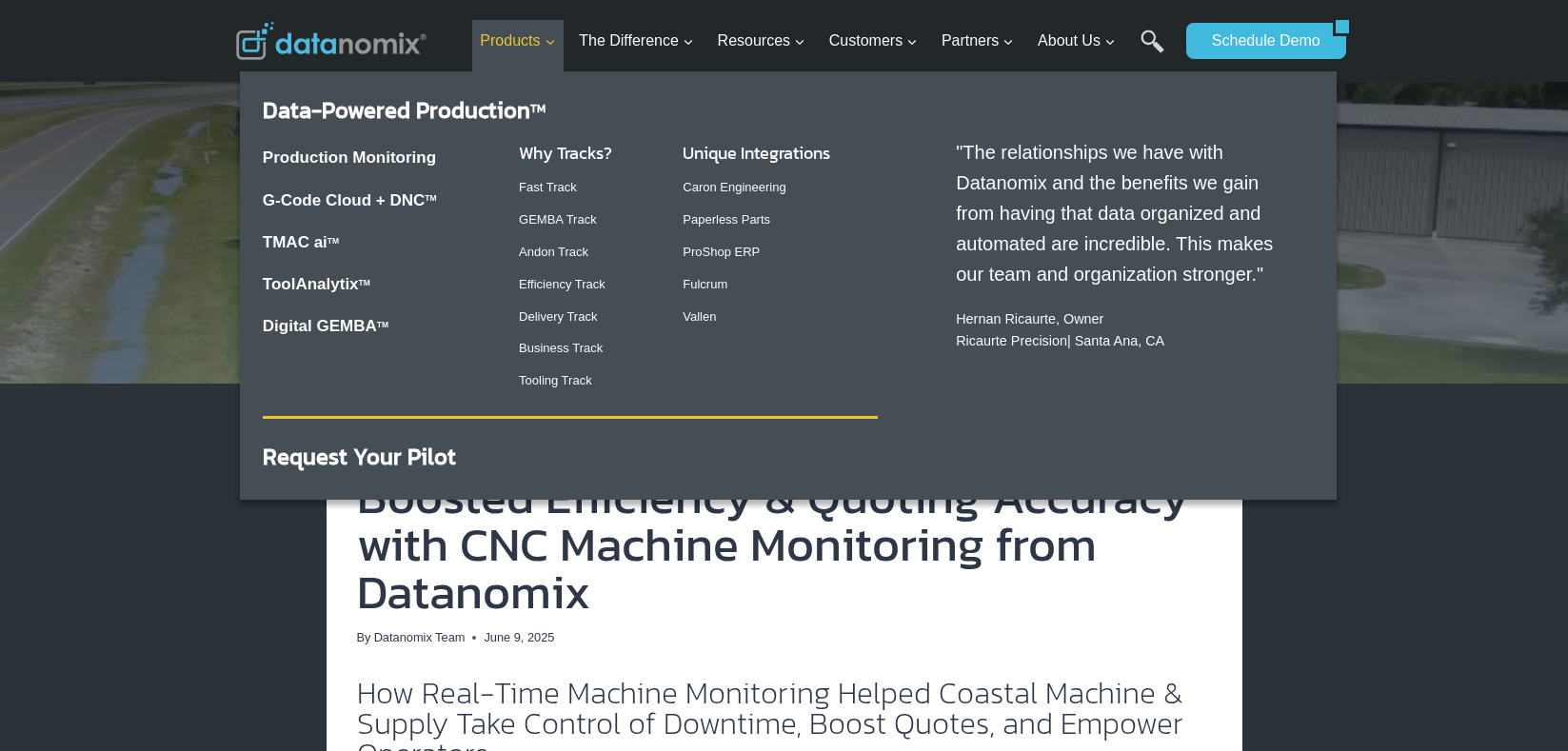 scroll, scrollTop: 0, scrollLeft: 0, axis: both 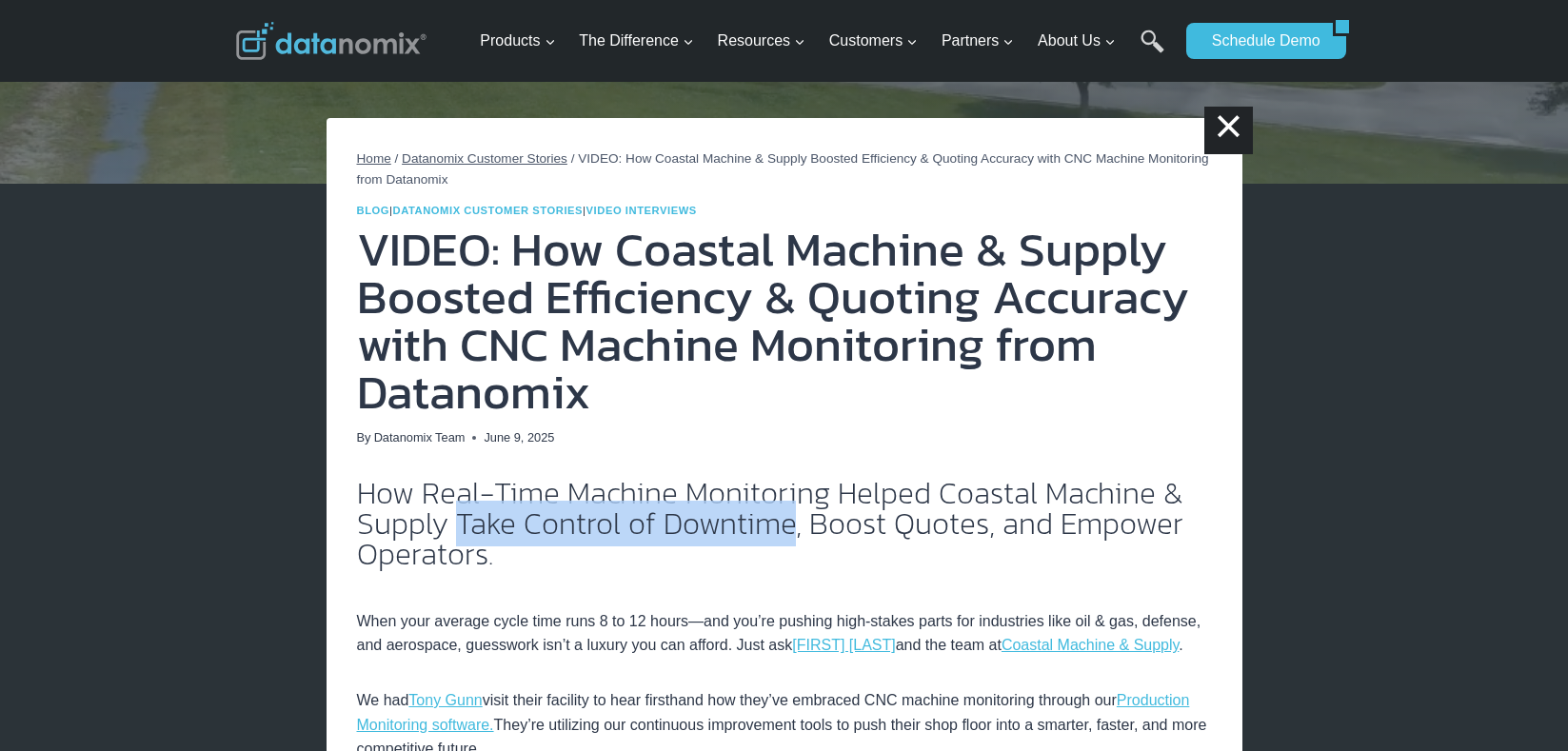 drag, startPoint x: 461, startPoint y: 524, endPoint x: 787, endPoint y: 525, distance: 326.00153 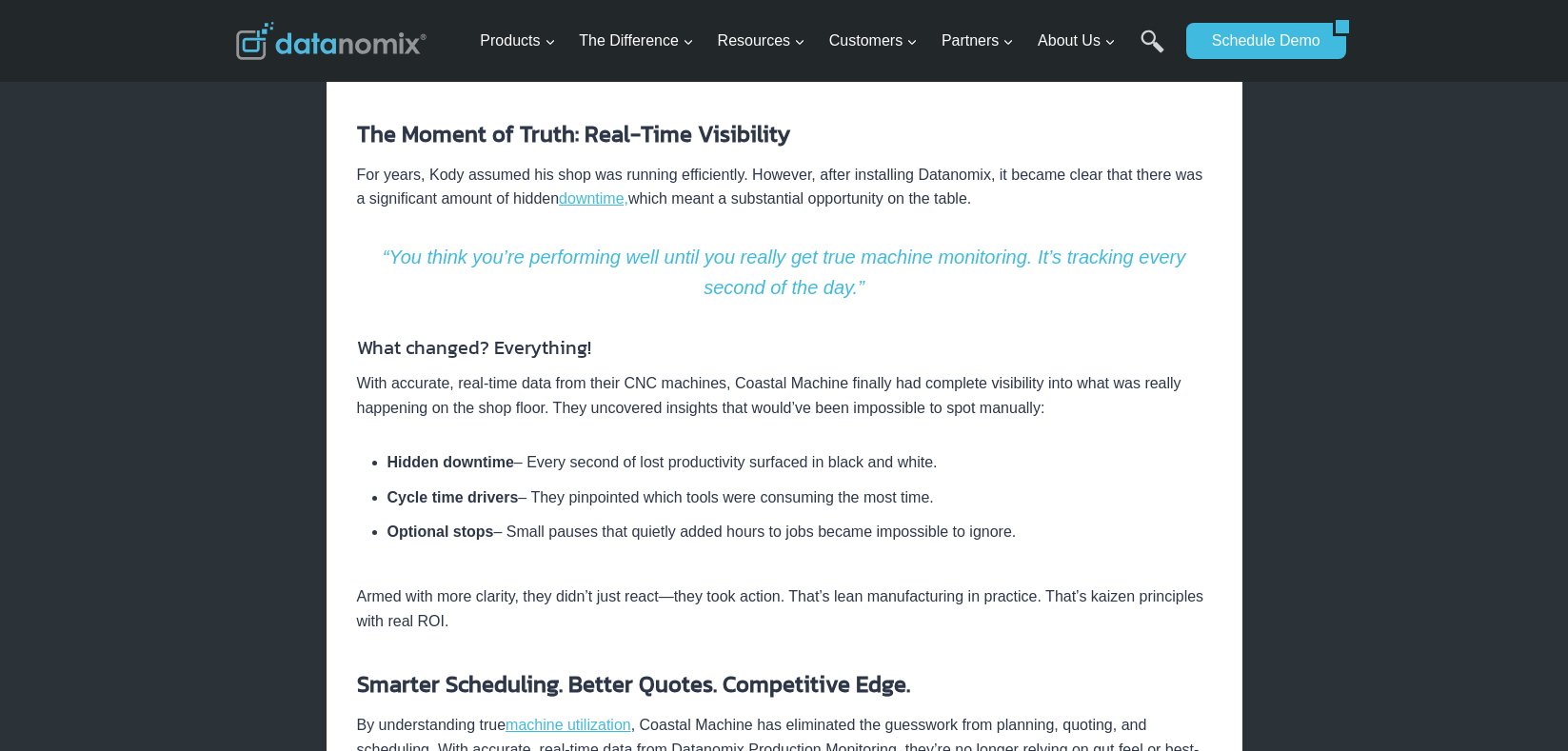 scroll, scrollTop: 989, scrollLeft: 0, axis: vertical 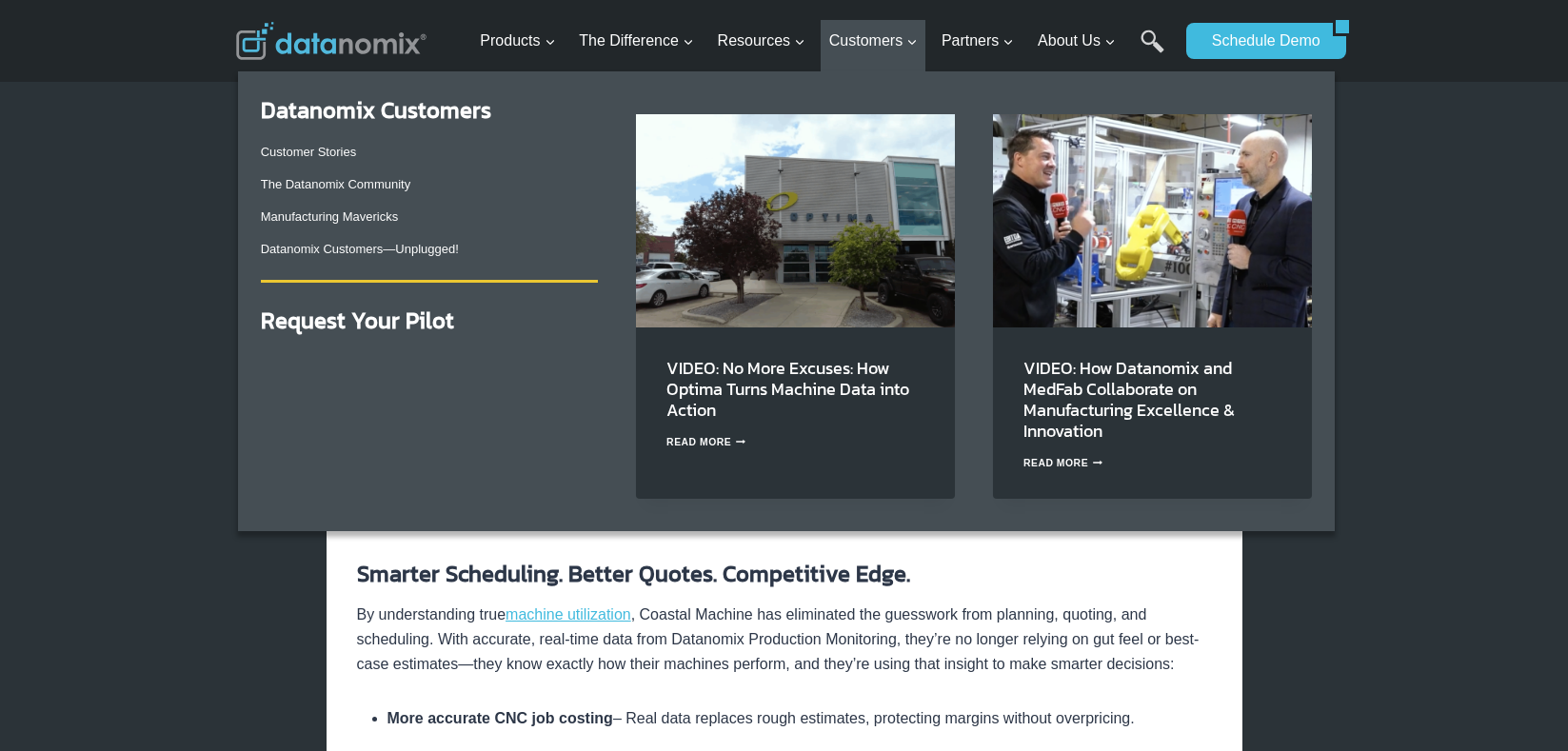 click at bounding box center (1152, 220) 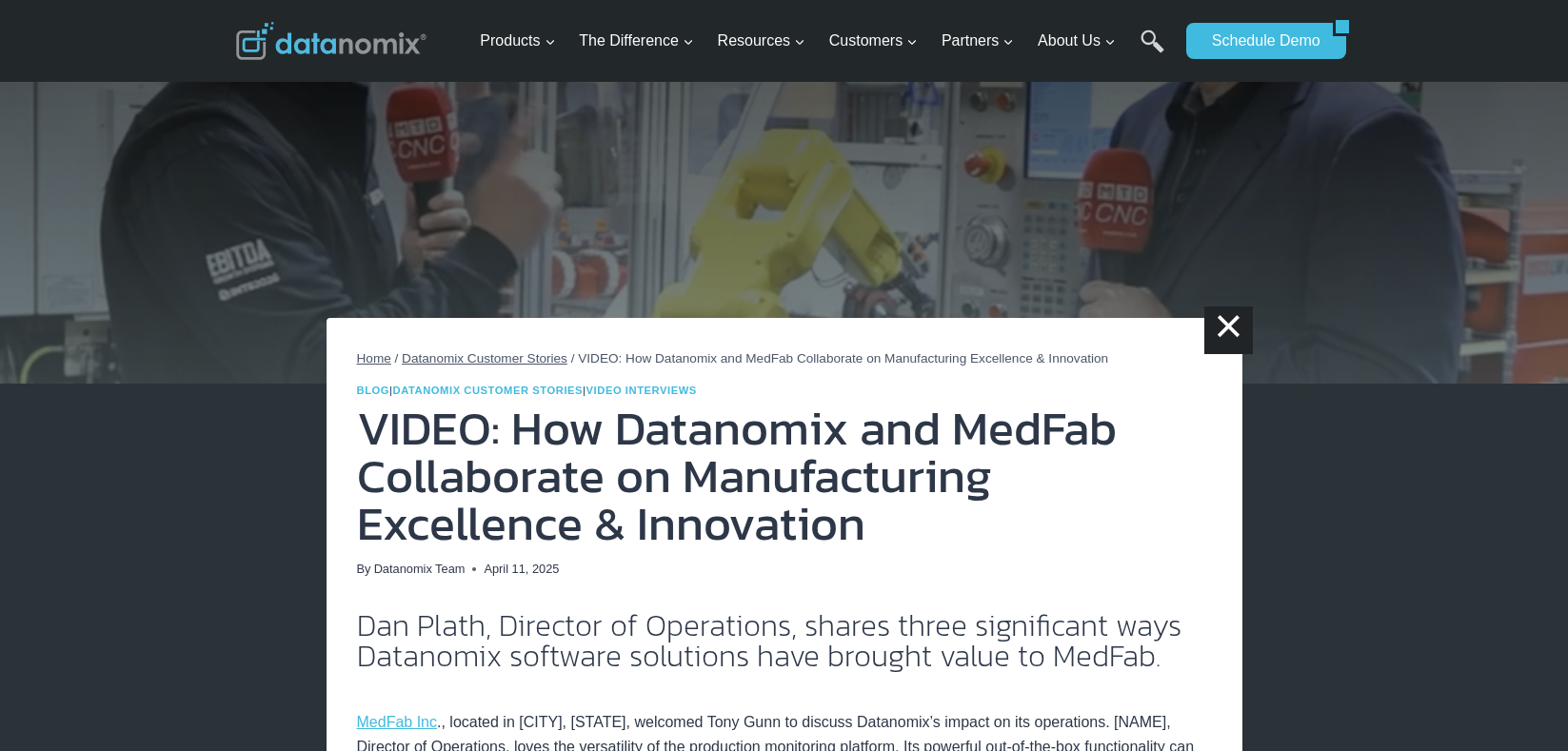 scroll, scrollTop: 0, scrollLeft: 0, axis: both 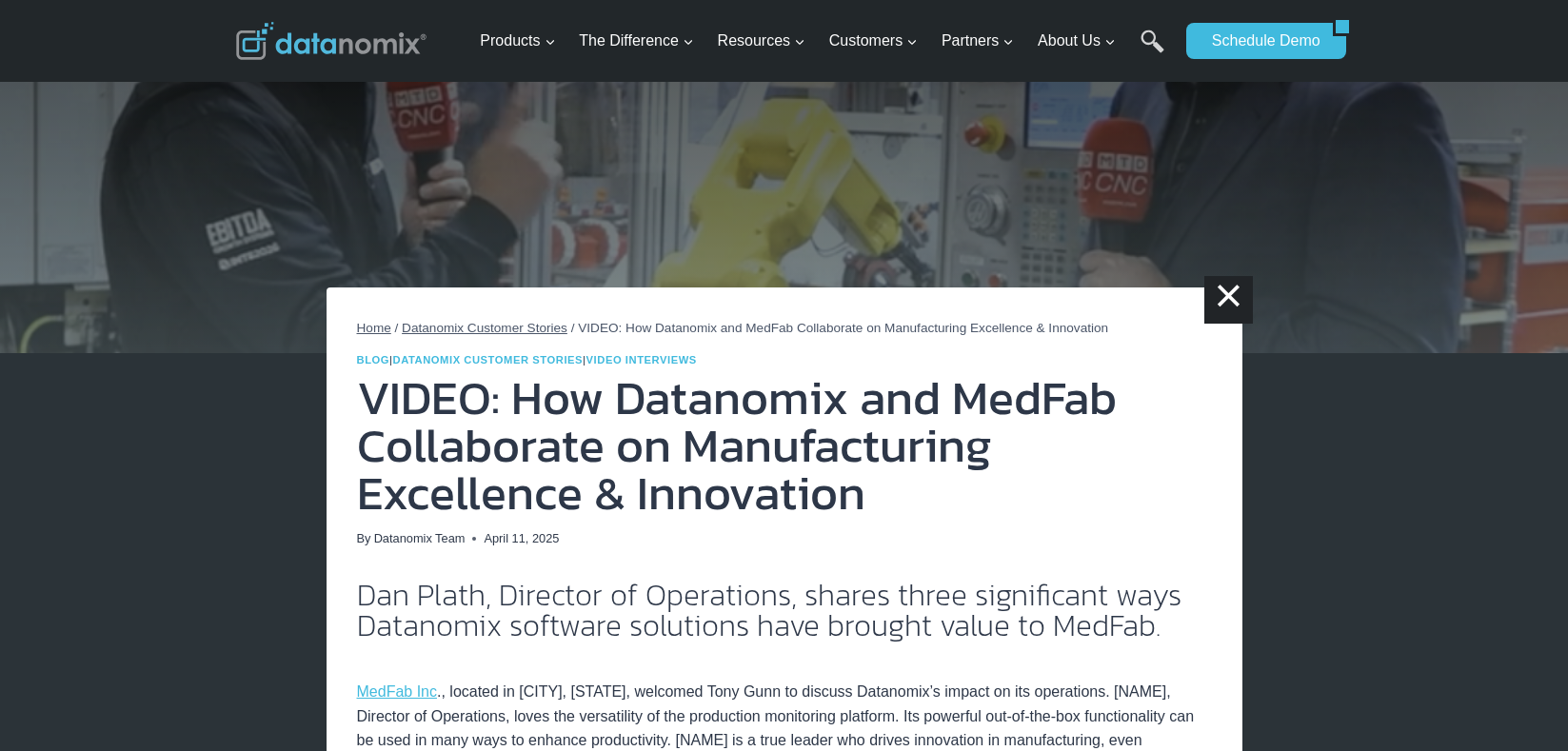 click on "×
Home   /   Datanomix Customer Stories   /   VIDEO: How Datanomix and MedFab Collaborate on Manufacturing Excellence & Innovation
Blog  |  Datanomix Customer Stories  |  Video Interviews
VIDEO: How Datanomix and MedFab Collaborate on Manufacturing Excellence & Innovation
By Datanomix Team
April 11, 2025 August 4, 2025
Dan Plath, Director of Operations, shares three significant ways Datanomix software solutions have brought value to MedFab.
MedFab Inc CMMC 2.0  compliant product offering,  G-Code Cloud™ + DNC .
In this video interview, Dan shares three significant ways Datanomix has brought value to MedFab:
Using Real-Time Notifications to Stay On Target
Datanomix customers like Dan understand you can’t run a business looking in the rearview mirror. That’s why MedFab relies on Datanomix for r eal-time notifications unattended robotics cell" at bounding box center (784, 2071) 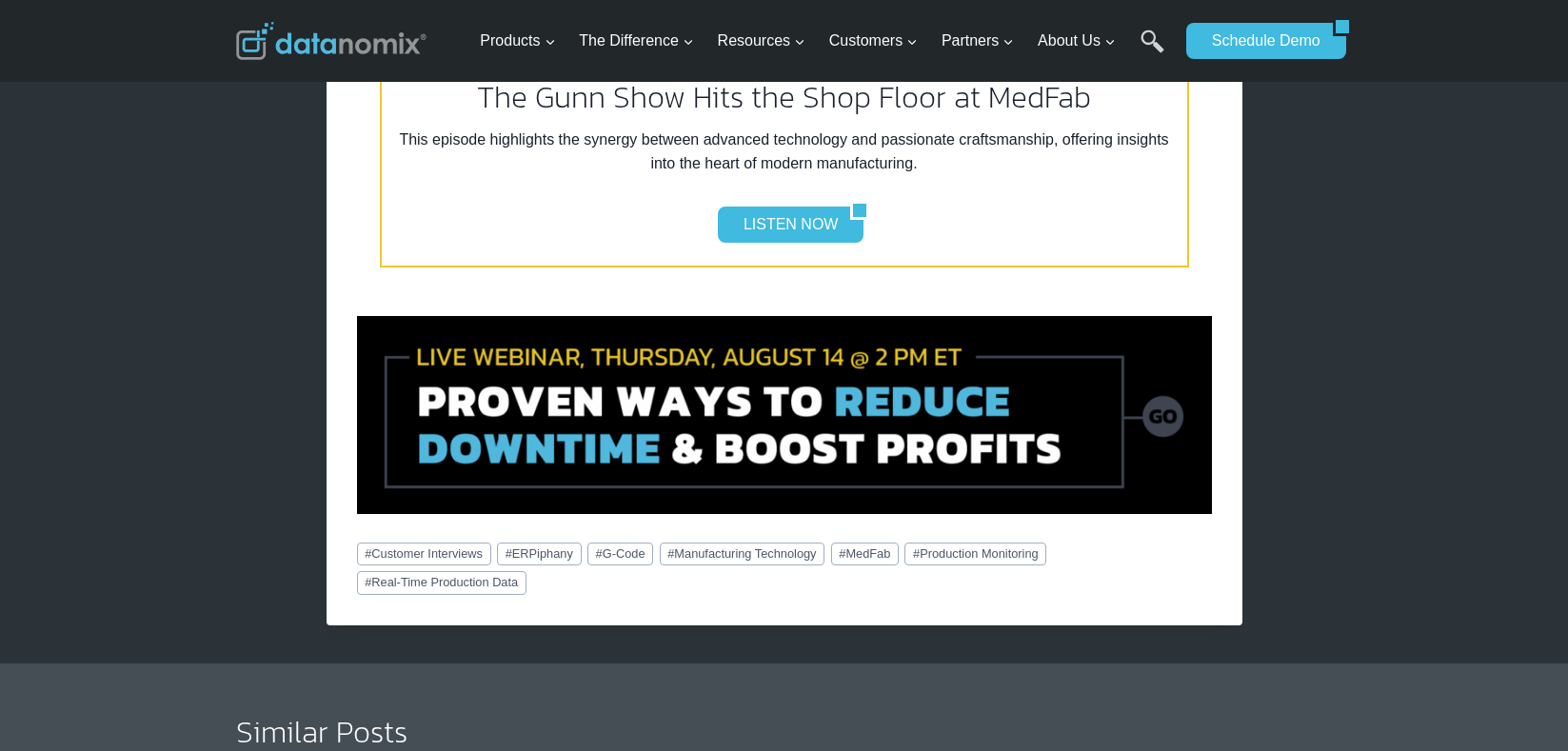 scroll, scrollTop: 2585, scrollLeft: 0, axis: vertical 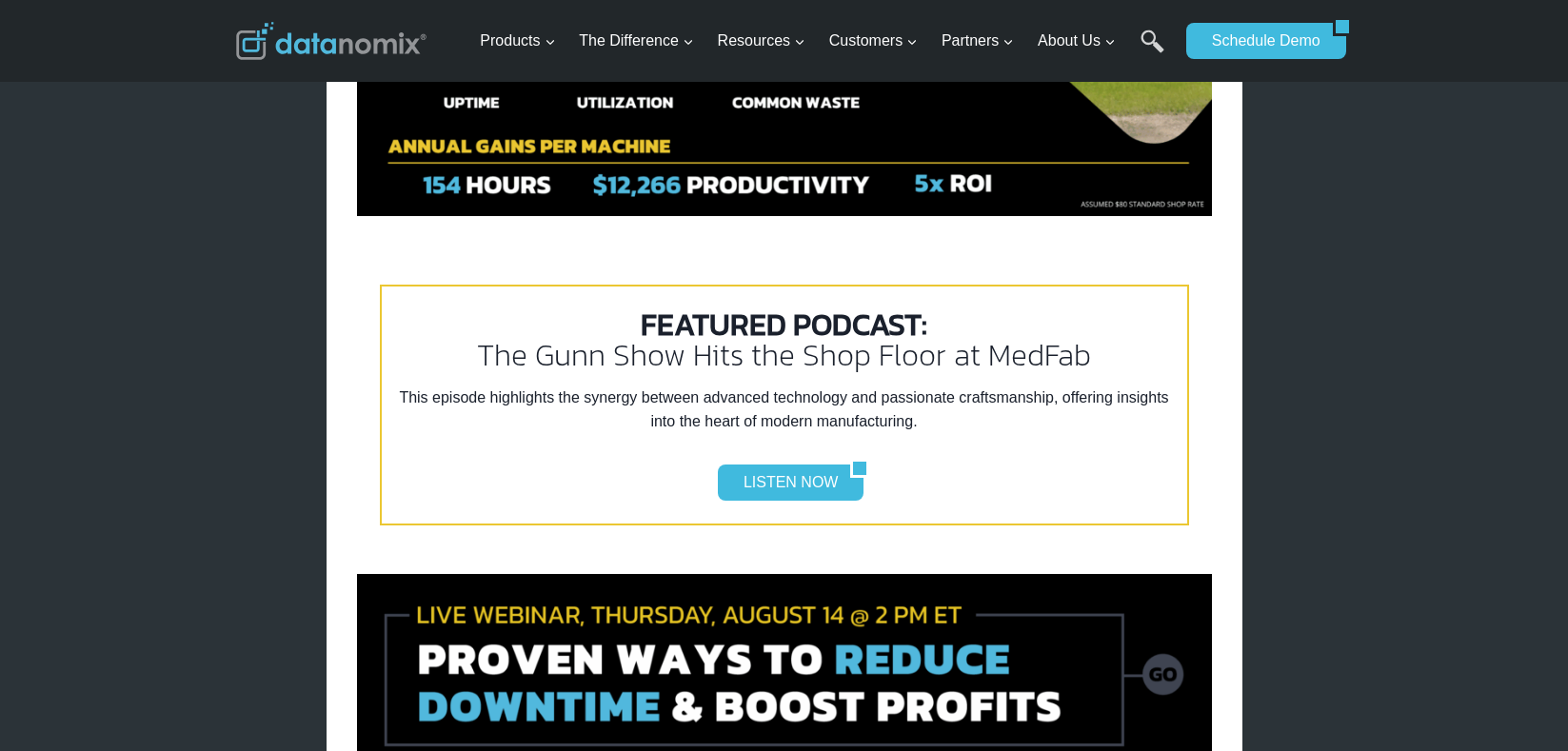 drag, startPoint x: 199, startPoint y: 301, endPoint x: 210, endPoint y: 258, distance: 44.384682 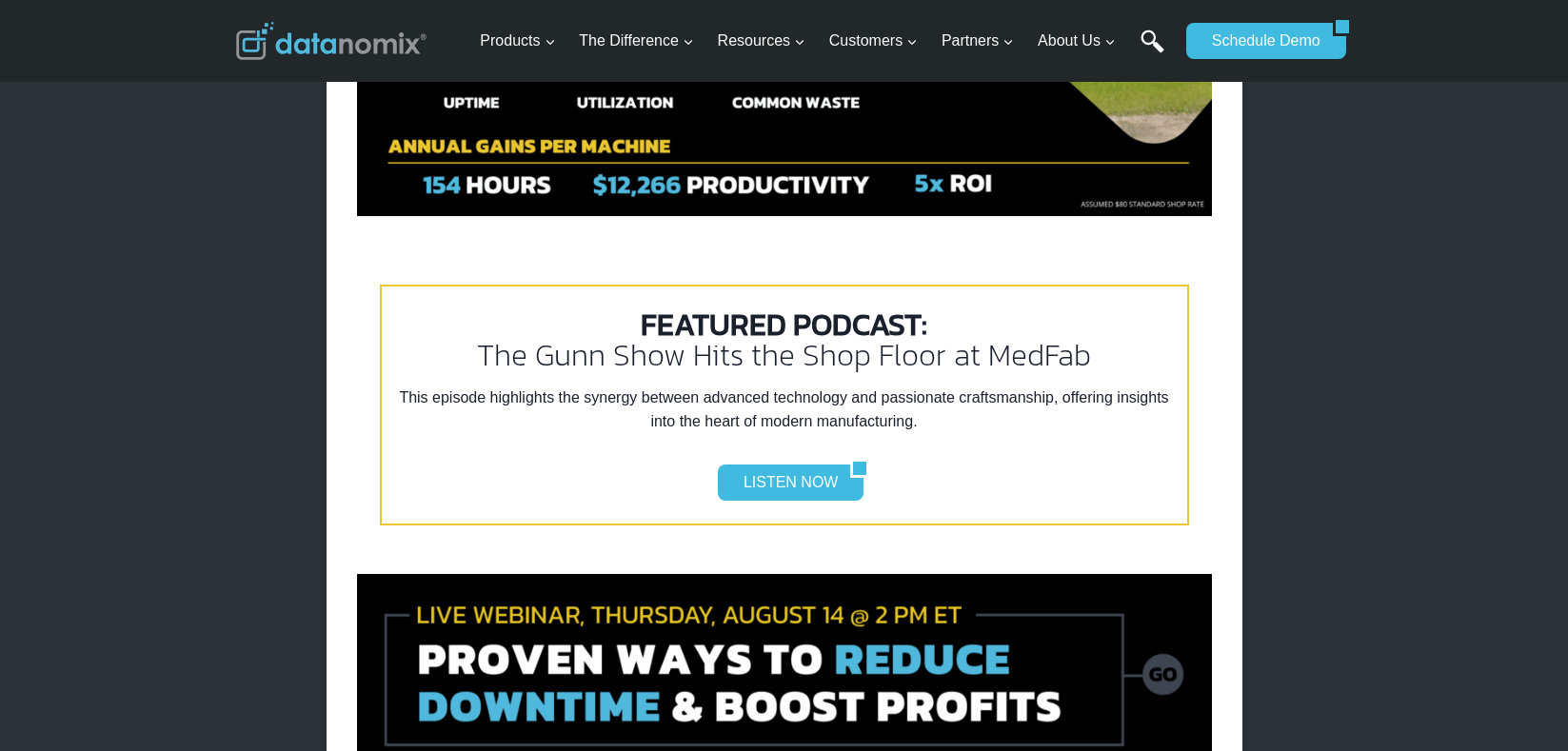 click on "Search" at bounding box center (1152, 50) 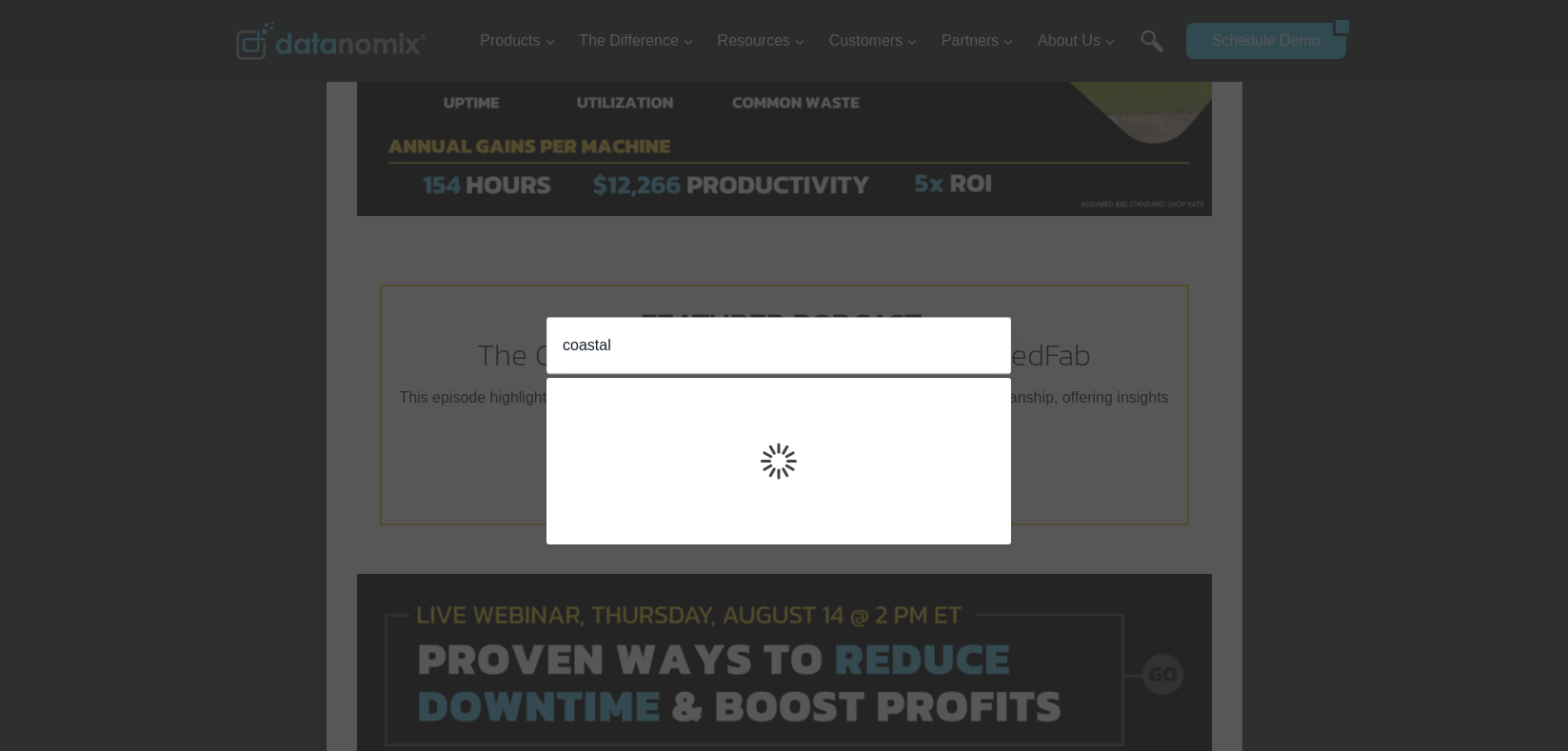 type on "coastal" 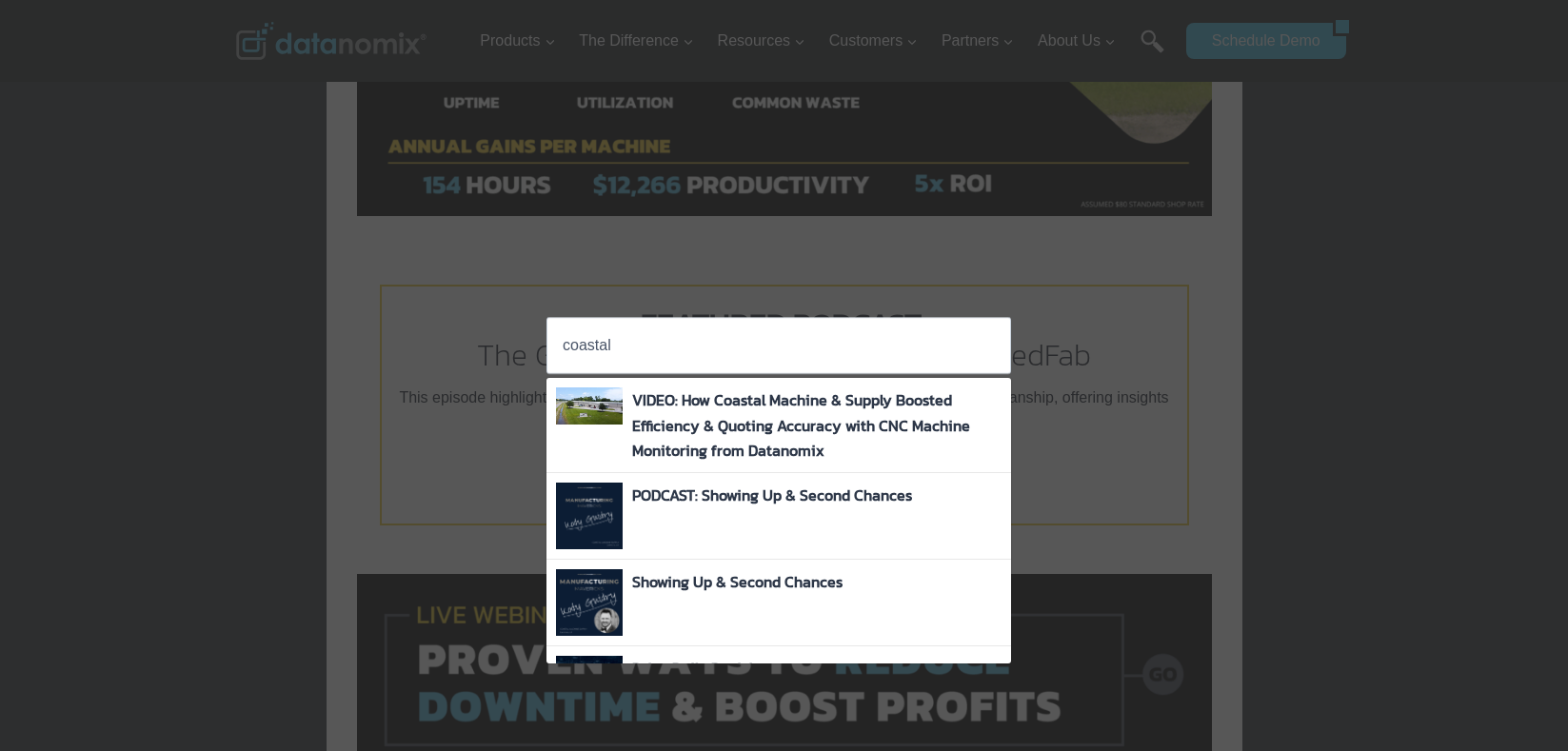 drag, startPoint x: 210, startPoint y: 260, endPoint x: 319, endPoint y: 67, distance: 221.65288 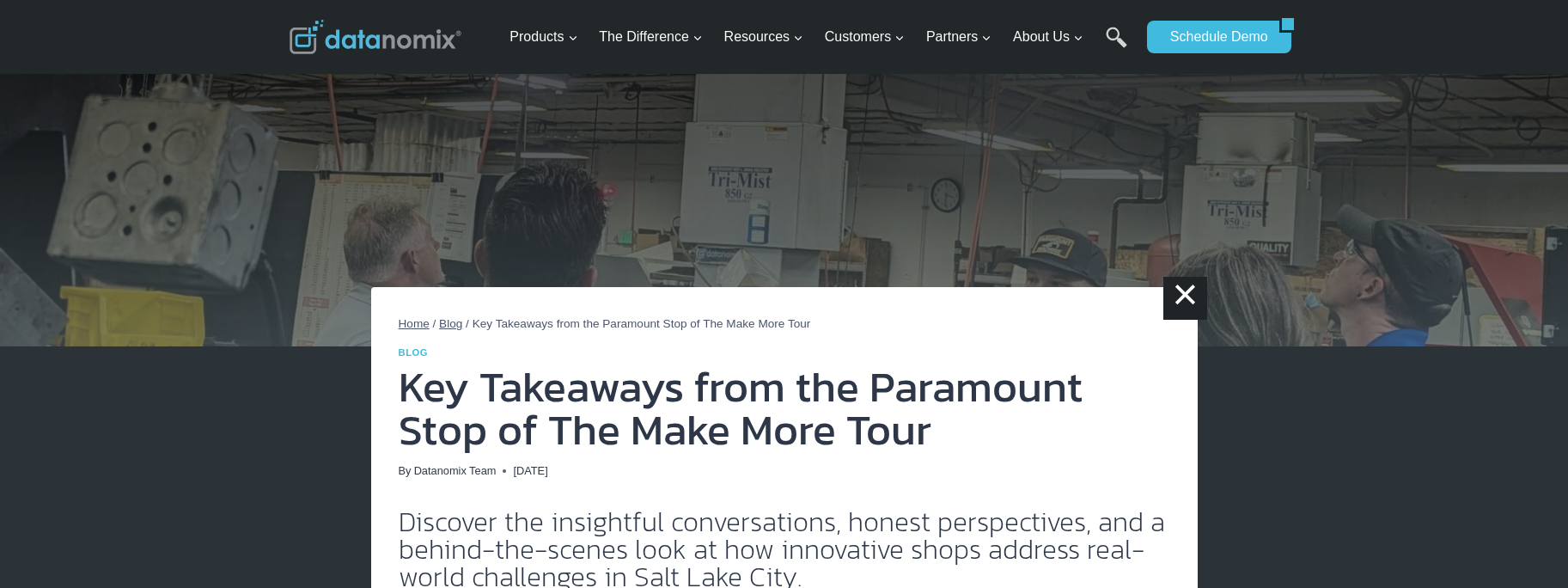 scroll, scrollTop: 22, scrollLeft: 0, axis: vertical 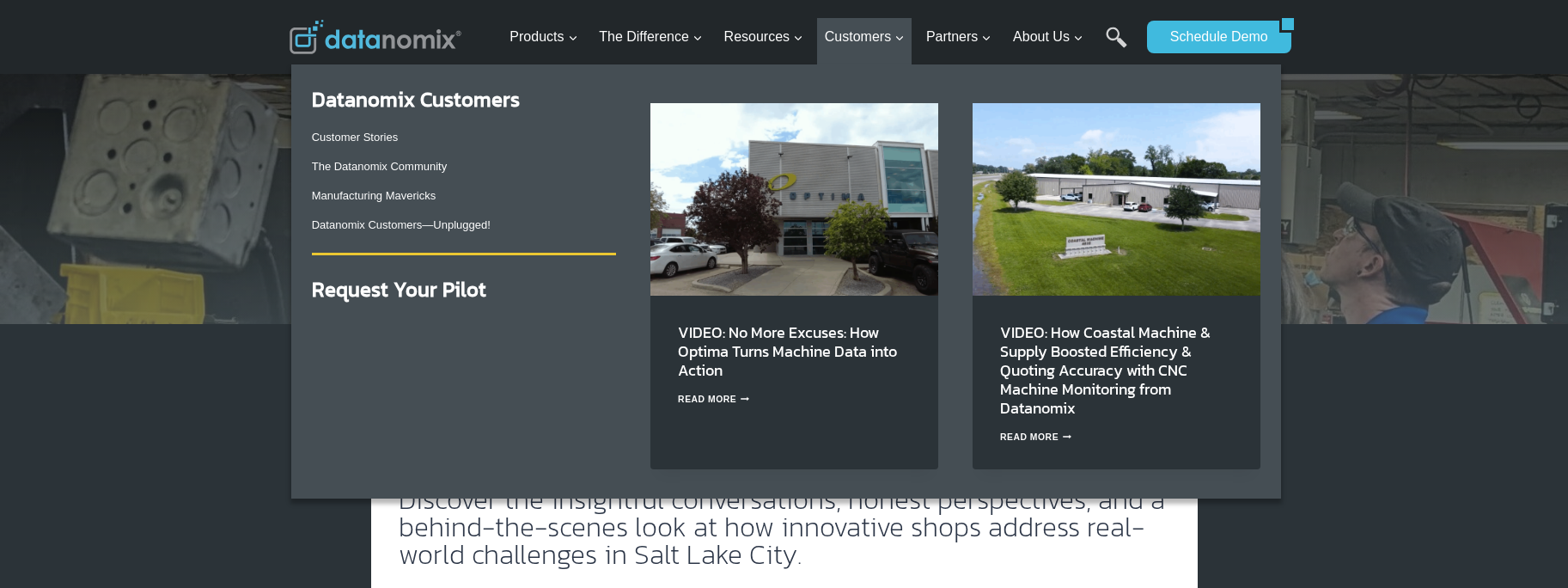 click at bounding box center (794, 199) 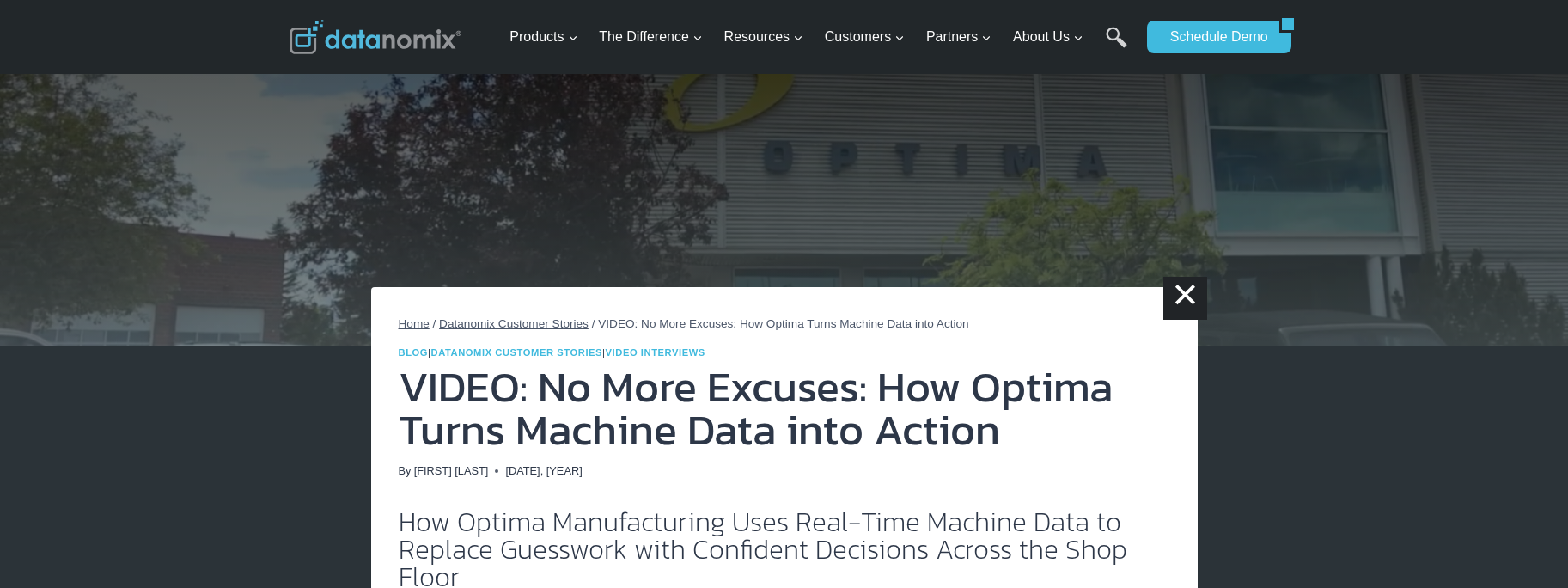 scroll, scrollTop: 0, scrollLeft: 0, axis: both 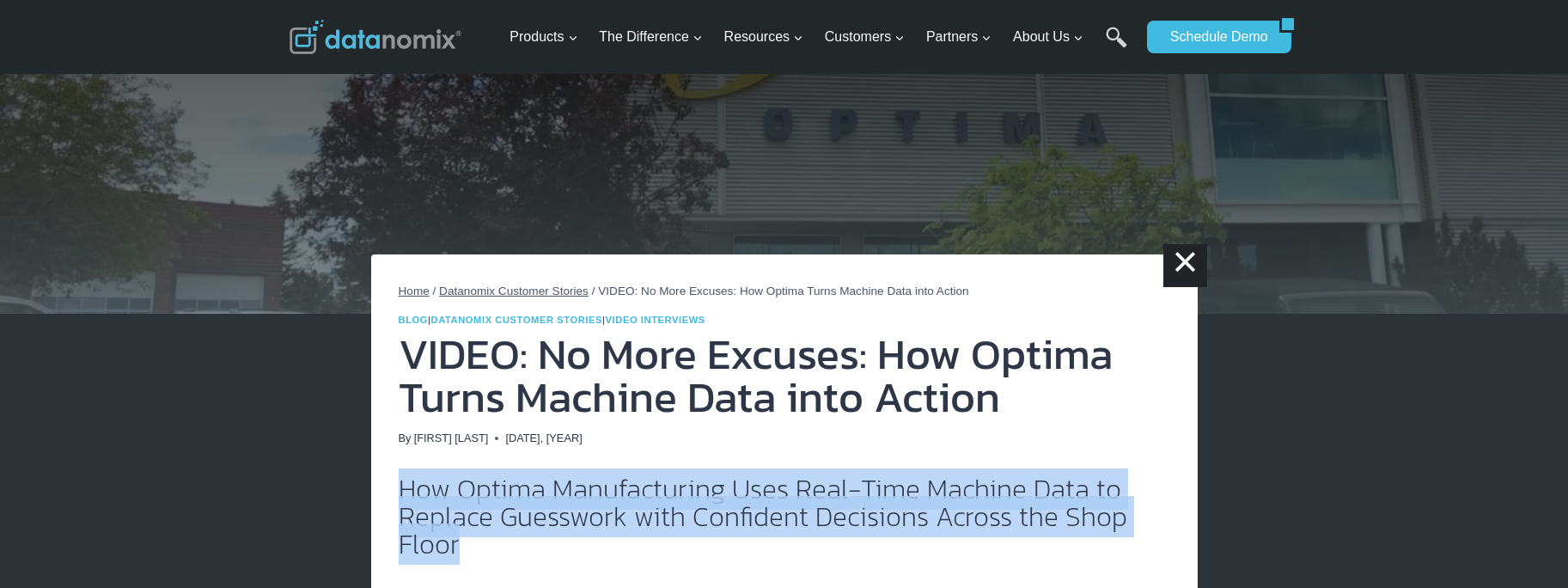 drag, startPoint x: 467, startPoint y: 548, endPoint x: 395, endPoint y: 488, distance: 93.722996 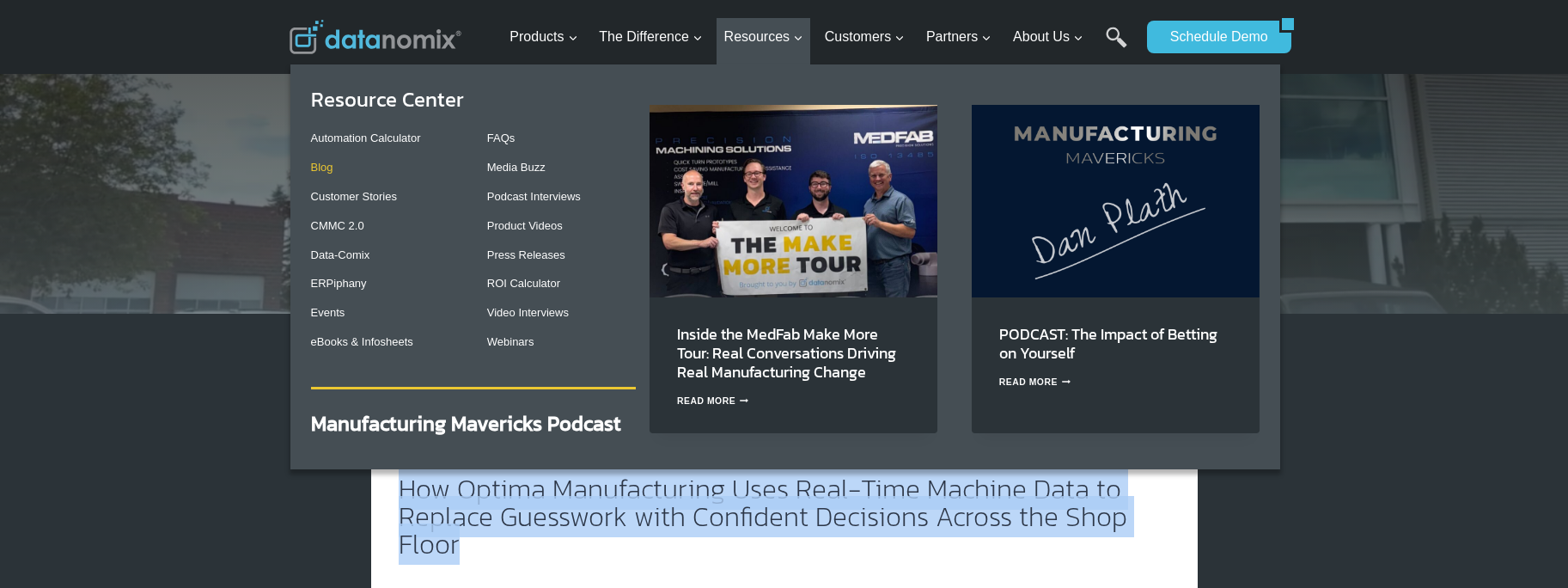 click on "Blog" at bounding box center [322, 167] 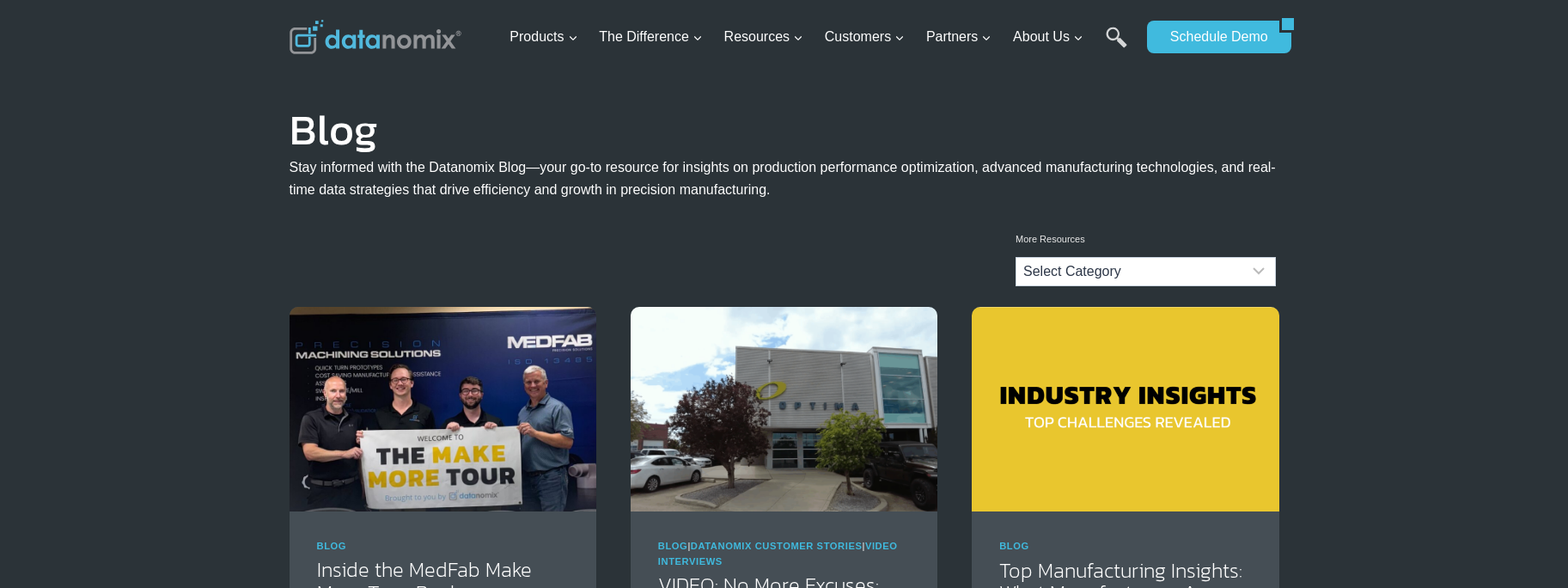scroll, scrollTop: 0, scrollLeft: 0, axis: both 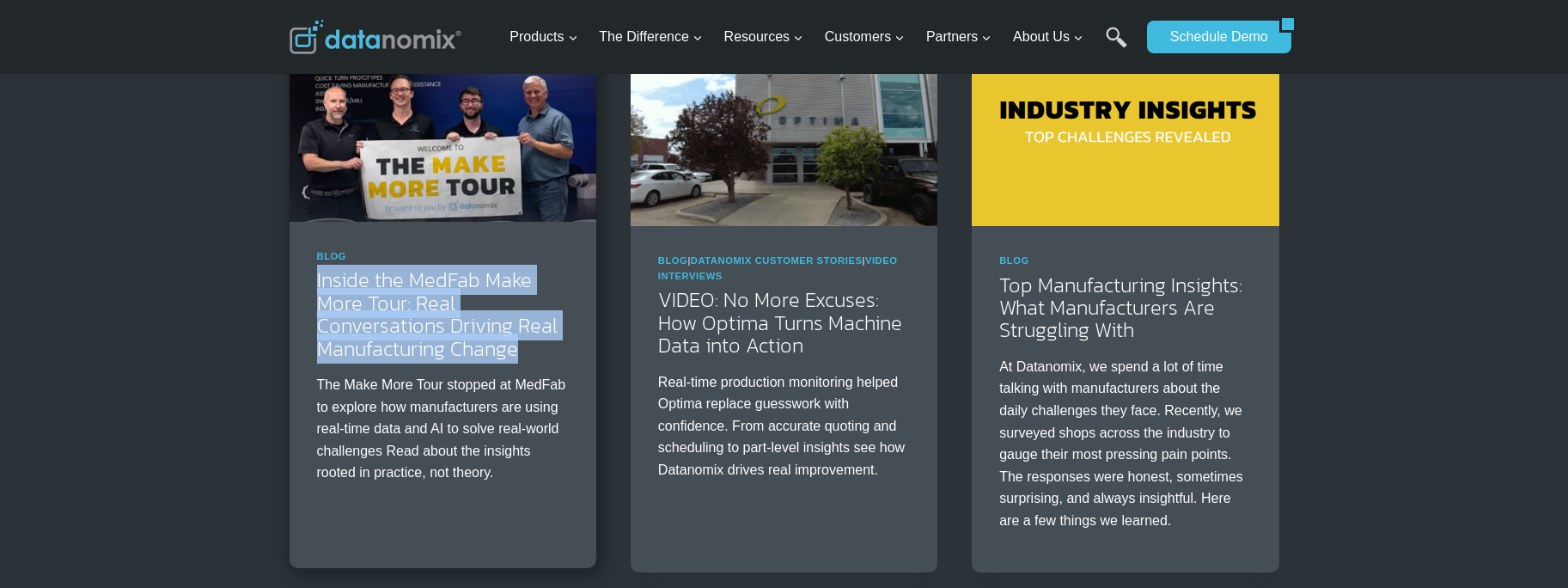 drag, startPoint x: 322, startPoint y: 283, endPoint x: 522, endPoint y: 353, distance: 211.8962 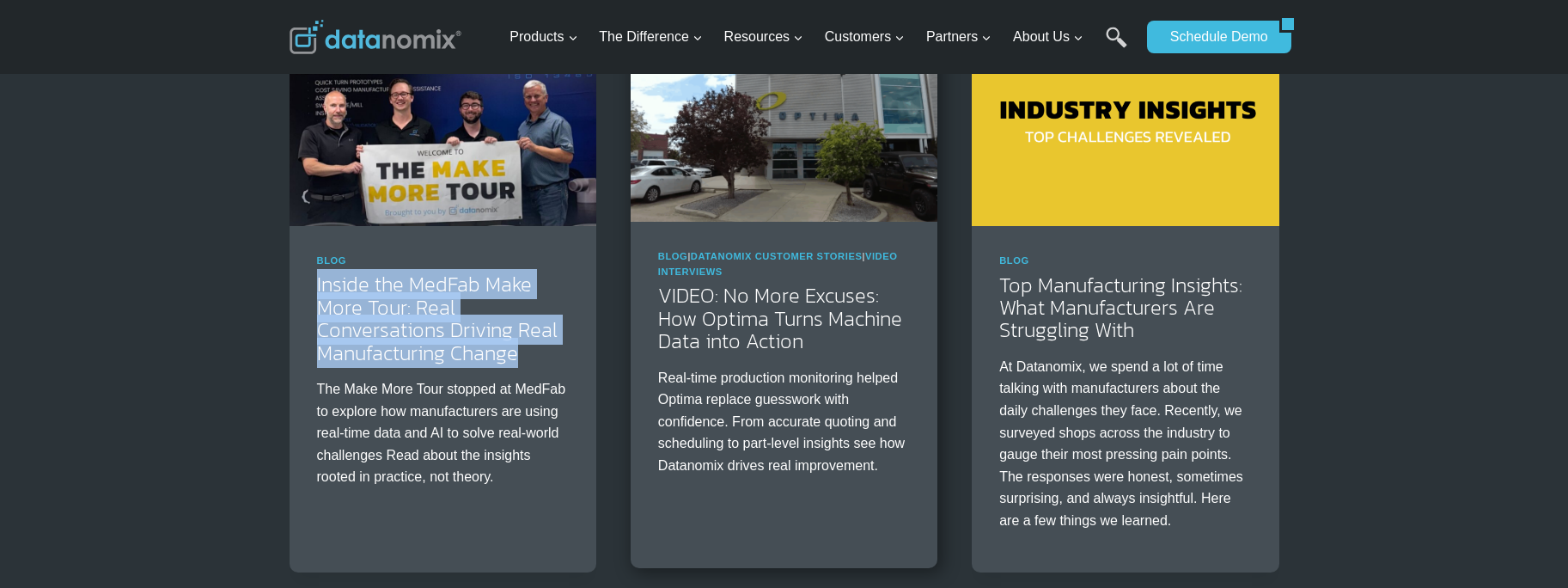 copy on "Inside the MedFab Make More Tour: Real Conversations Driving Real Manufacturing Change" 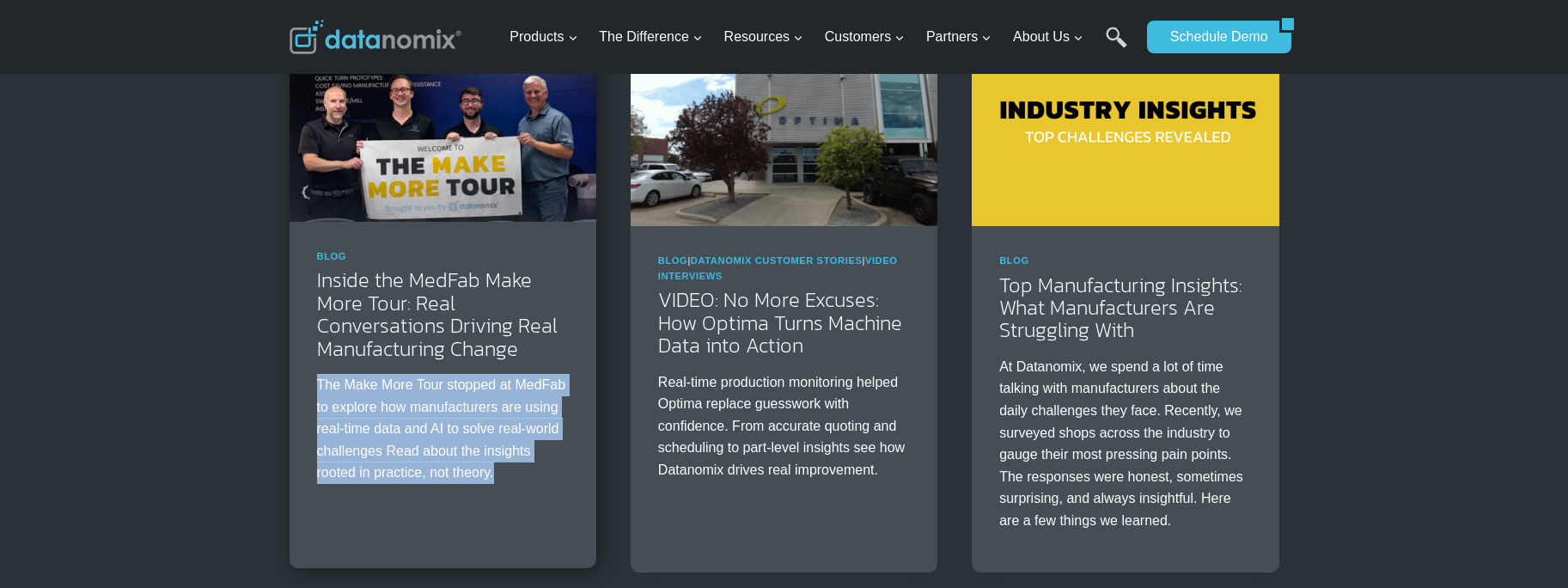 drag, startPoint x: 315, startPoint y: 384, endPoint x: 558, endPoint y: 478, distance: 260.5475 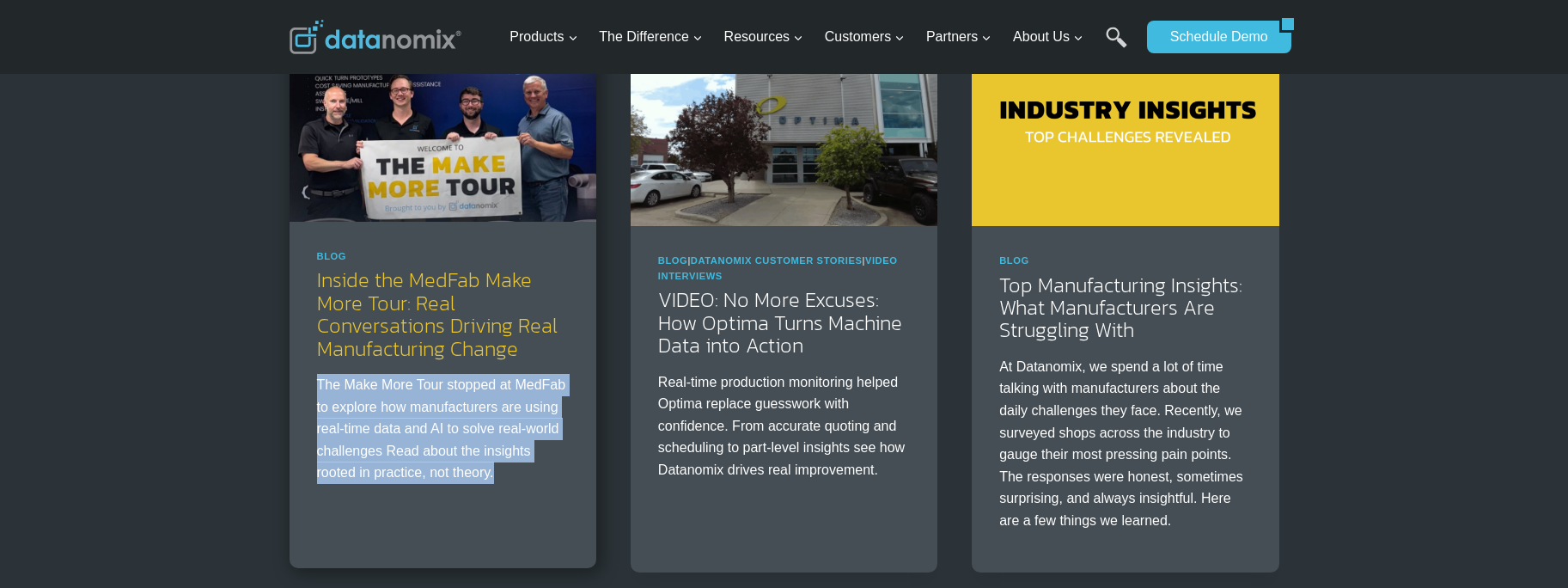 click on "Inside the MedFab Make More Tour: Real Conversations Driving Real Manufacturing Change" at bounding box center [437, 314] 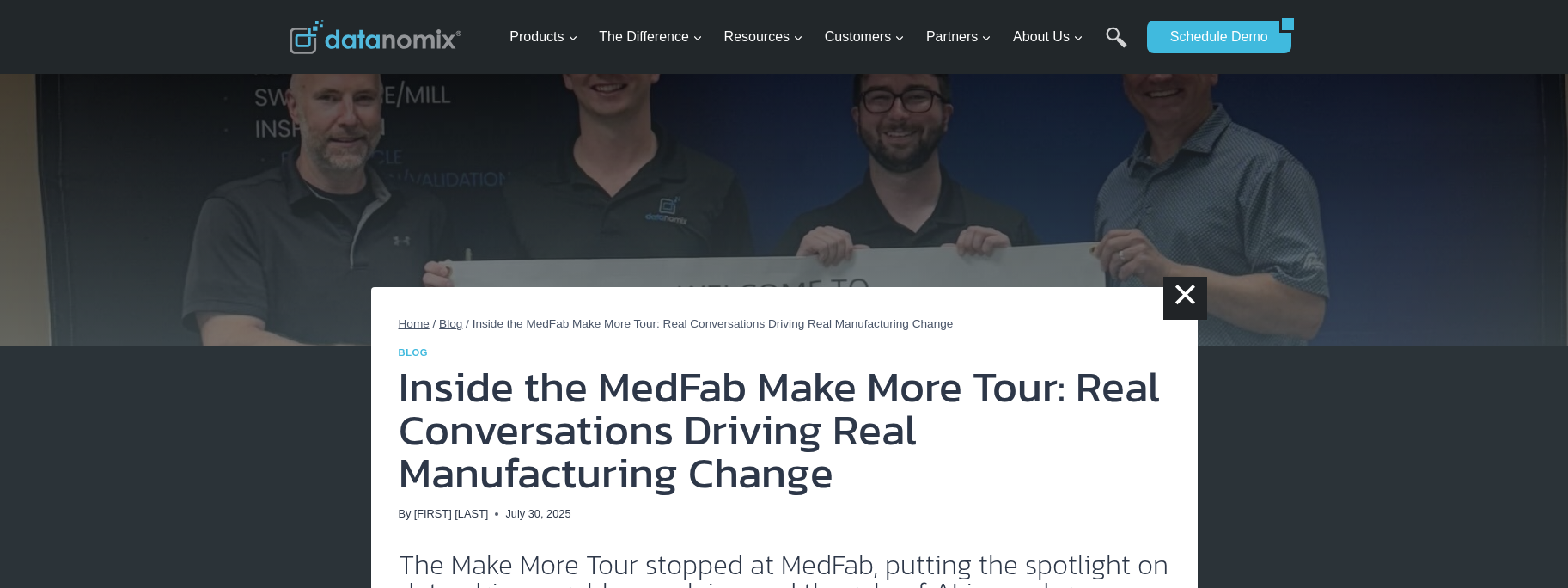 scroll, scrollTop: 0, scrollLeft: 0, axis: both 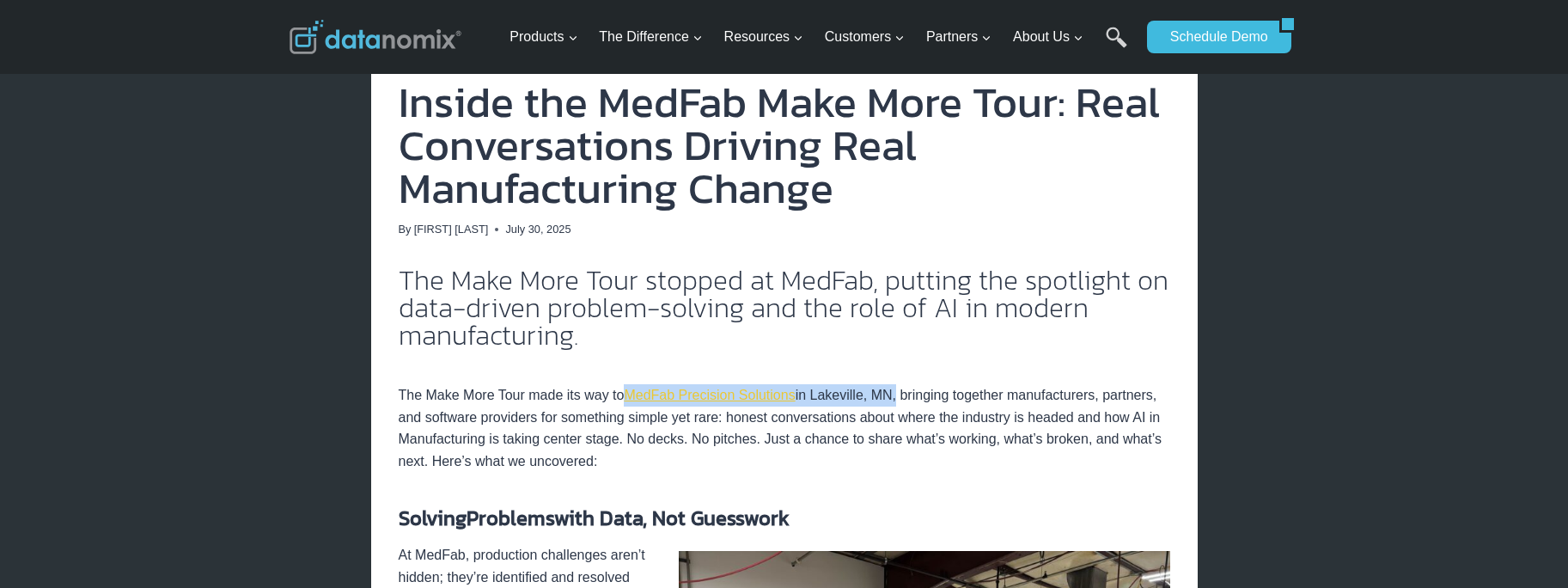 drag, startPoint x: 856, startPoint y: 389, endPoint x: 631, endPoint y: 393, distance: 225.03555 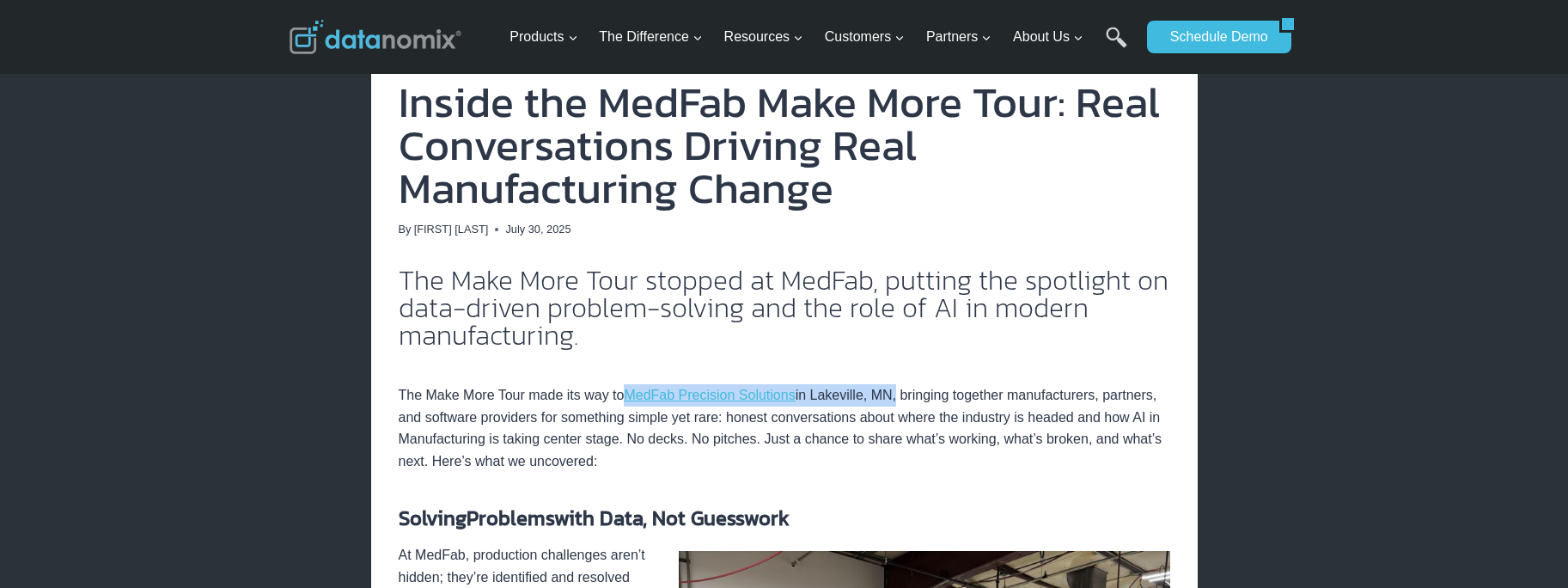 copy on "MedFab Precision Solutions in [CITY], [STATE]" 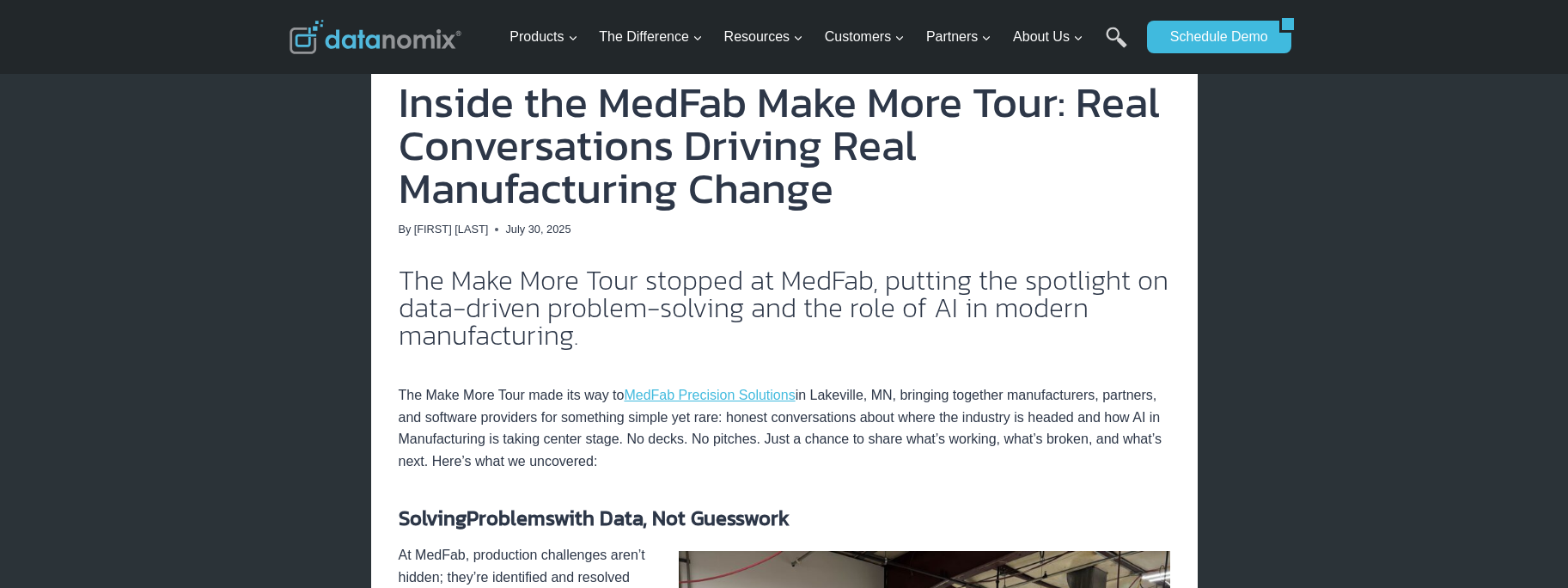 click on "The Make More Tour made its way to  MedFab Precision Solutions  in Lakeville, MN, bringing together manufacturers, partners, and software providers for something simple yet rare: honest conversations about where the industry is headed and how AI in Manufacturing is taking center stage. No decks. No pitches. Just a chance to share what’s working, what’s broken, and what’s next. Here’s what we uncovered:" at bounding box center [784, 418] 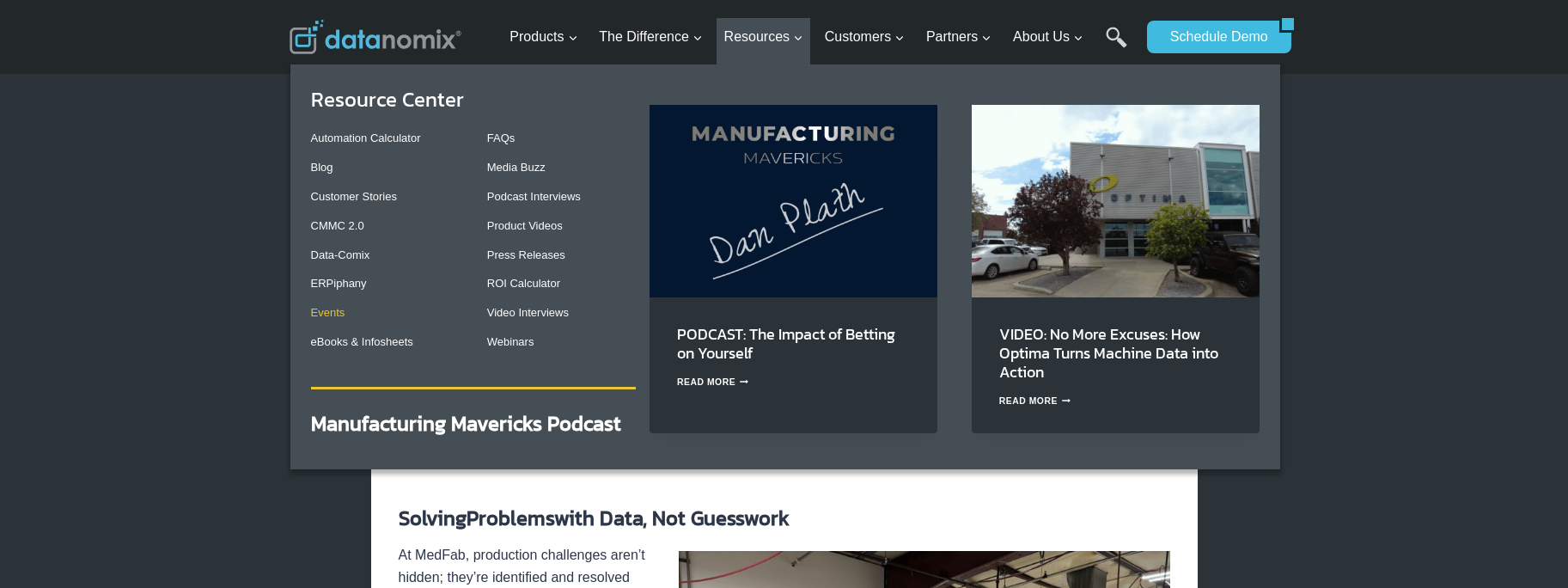 click on "Events" at bounding box center [328, 312] 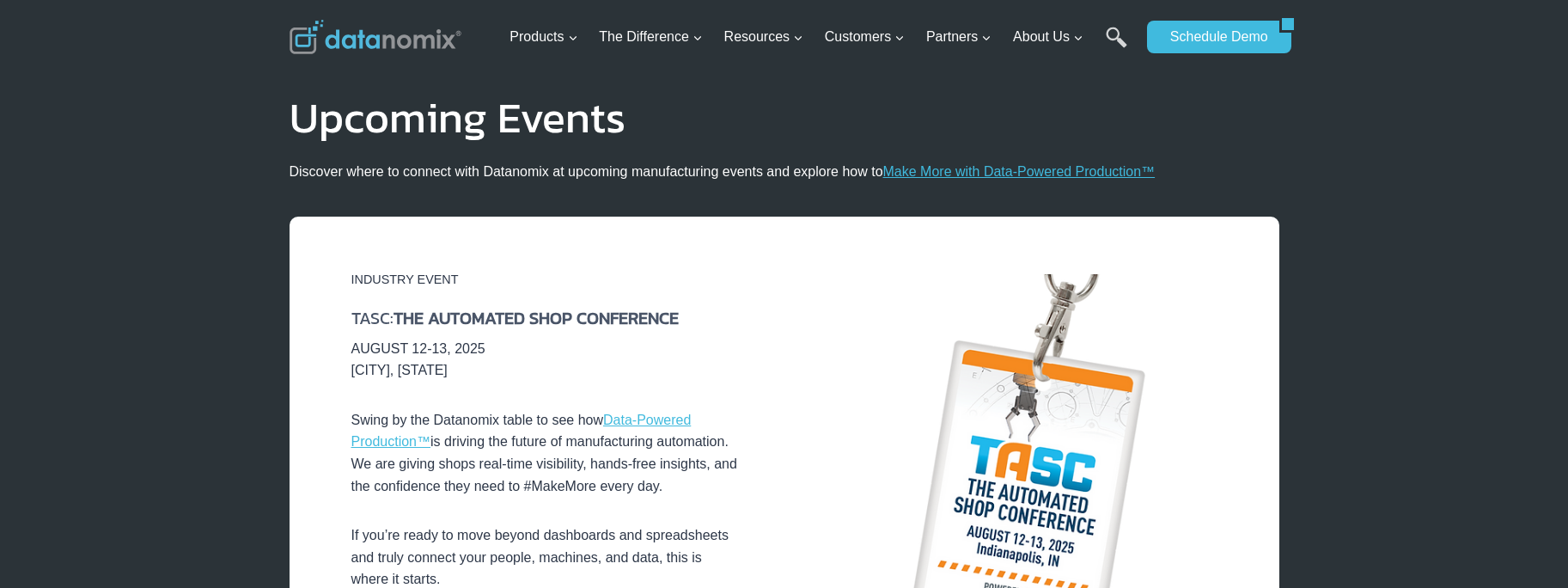 scroll, scrollTop: 0, scrollLeft: 0, axis: both 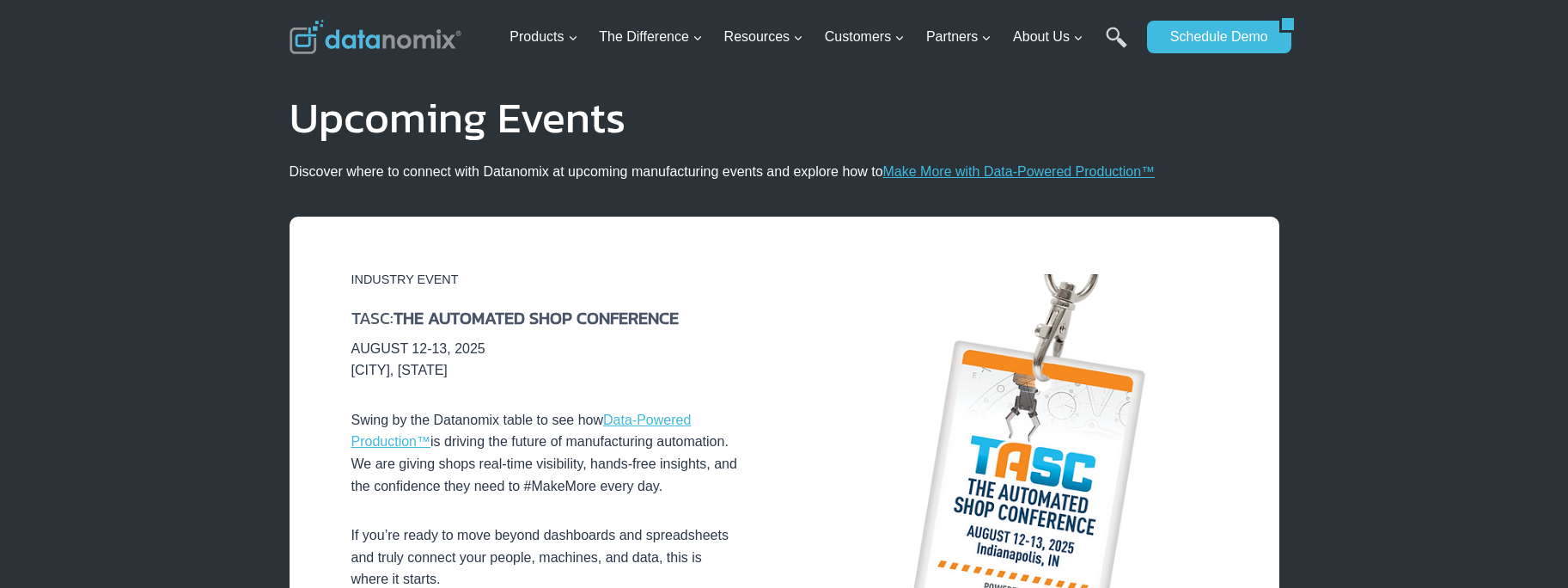 drag, startPoint x: 373, startPoint y: 316, endPoint x: 472, endPoint y: 334, distance: 100.62306 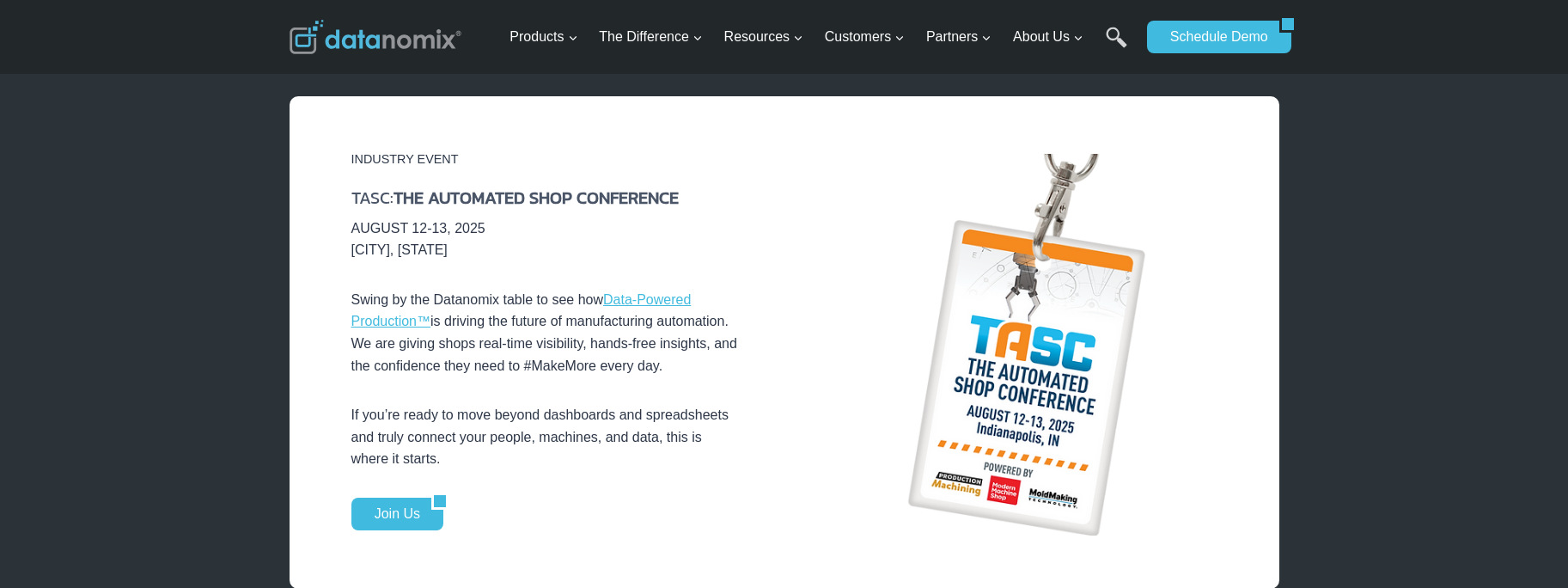 scroll, scrollTop: 192, scrollLeft: 0, axis: vertical 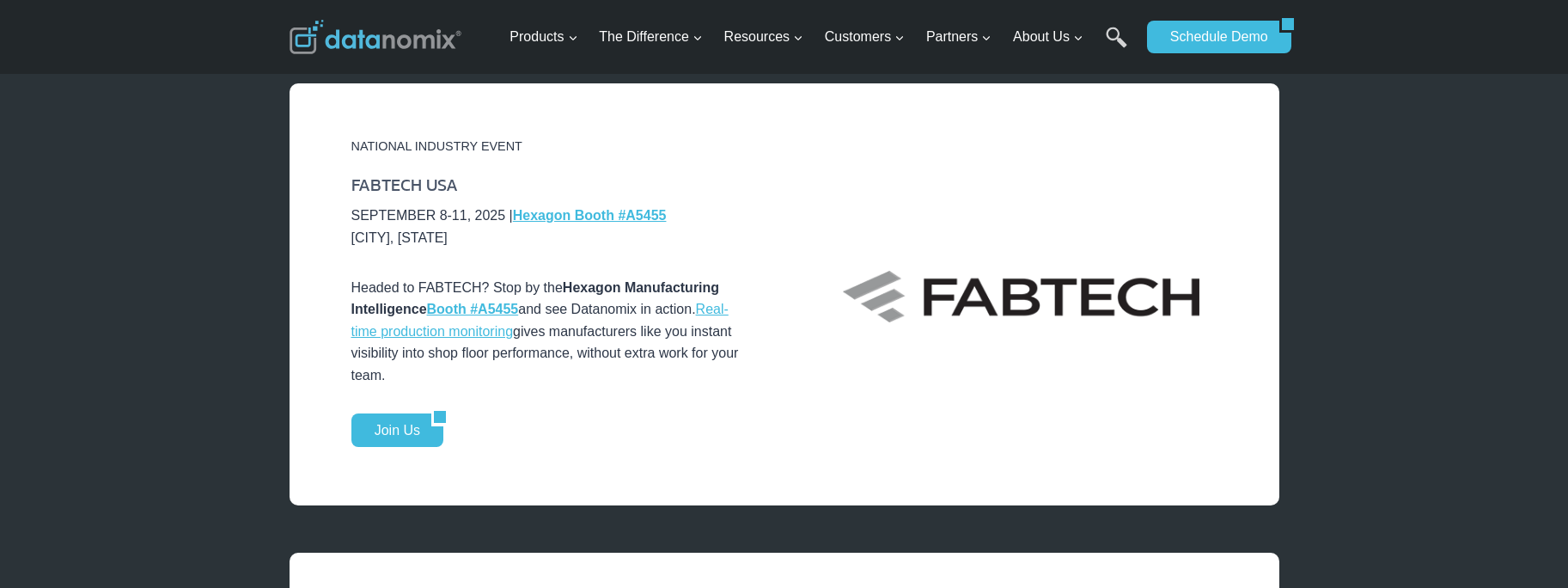 click on "Headed to FABTECH? Stop by the  Hexagon Manufacturing Intelligence  Booth #A5455  and see Datanomix in action.  Real-time production monitoring  gives manufacturers like you instant visibility into shop floor performance, without extra work for your team." at bounding box center [547, 332] 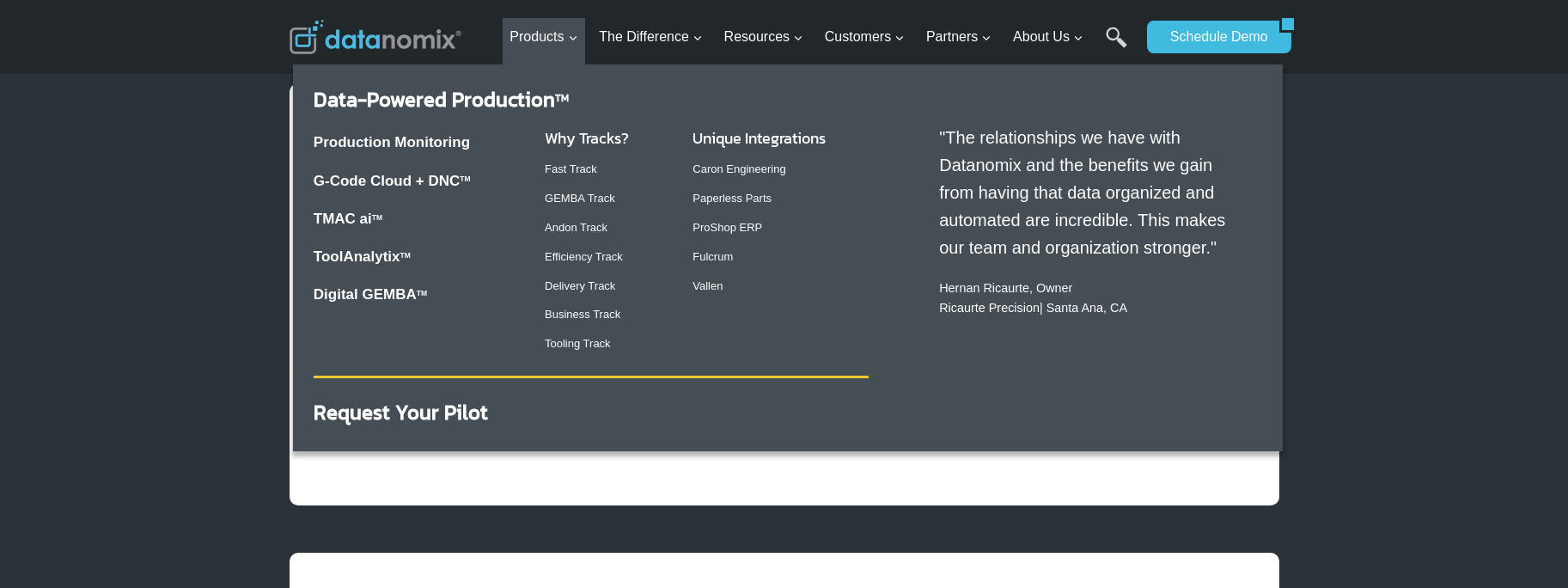 scroll, scrollTop: 897, scrollLeft: 0, axis: vertical 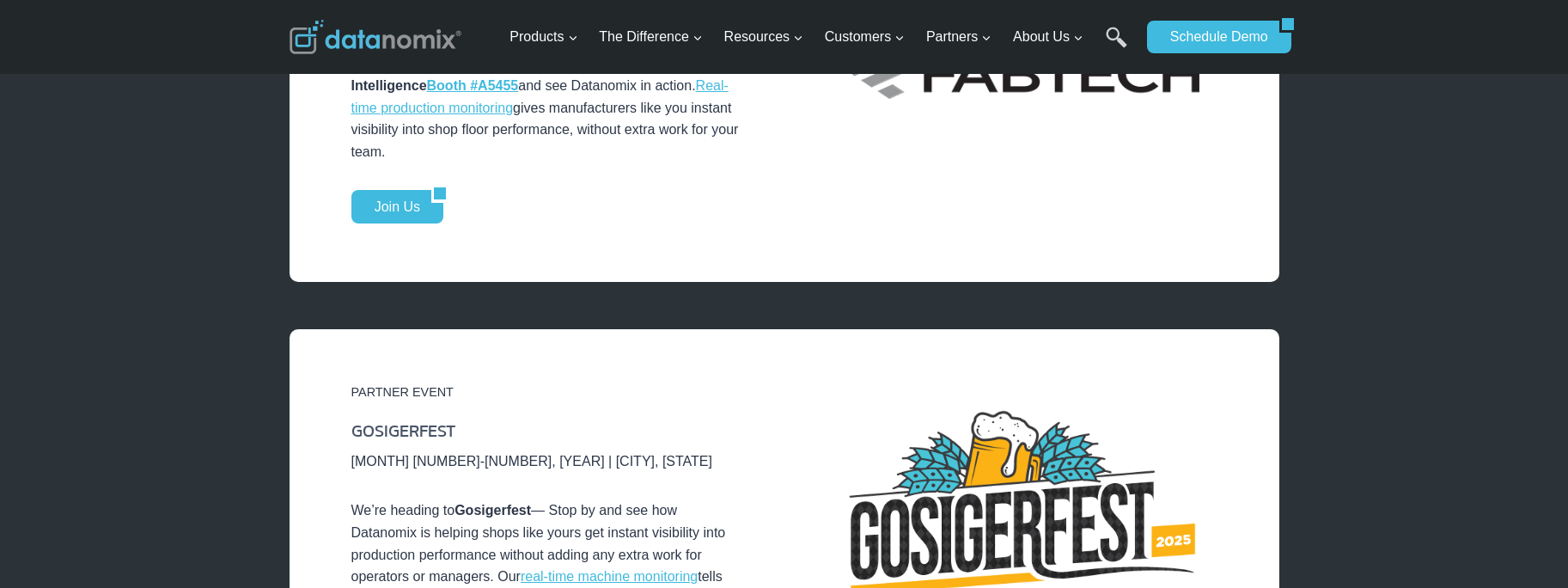 click on "PARTNER EVENT
GOSIGERFEST
[MONTH] [NUMBER]-[NUMBER], [YEAR] | [CITY], [STATE]
We’re heading to  Gosigerfest  — Stop by and see how Datanomix is helping shops like yours get instant visibility into production performance without adding any extra work for operators or managers. Our  real-time machine monitoring  tells you exactly how your shop is running. Come for the technology. Stay for the bratwurst!
Join Us" at bounding box center (784, 551) 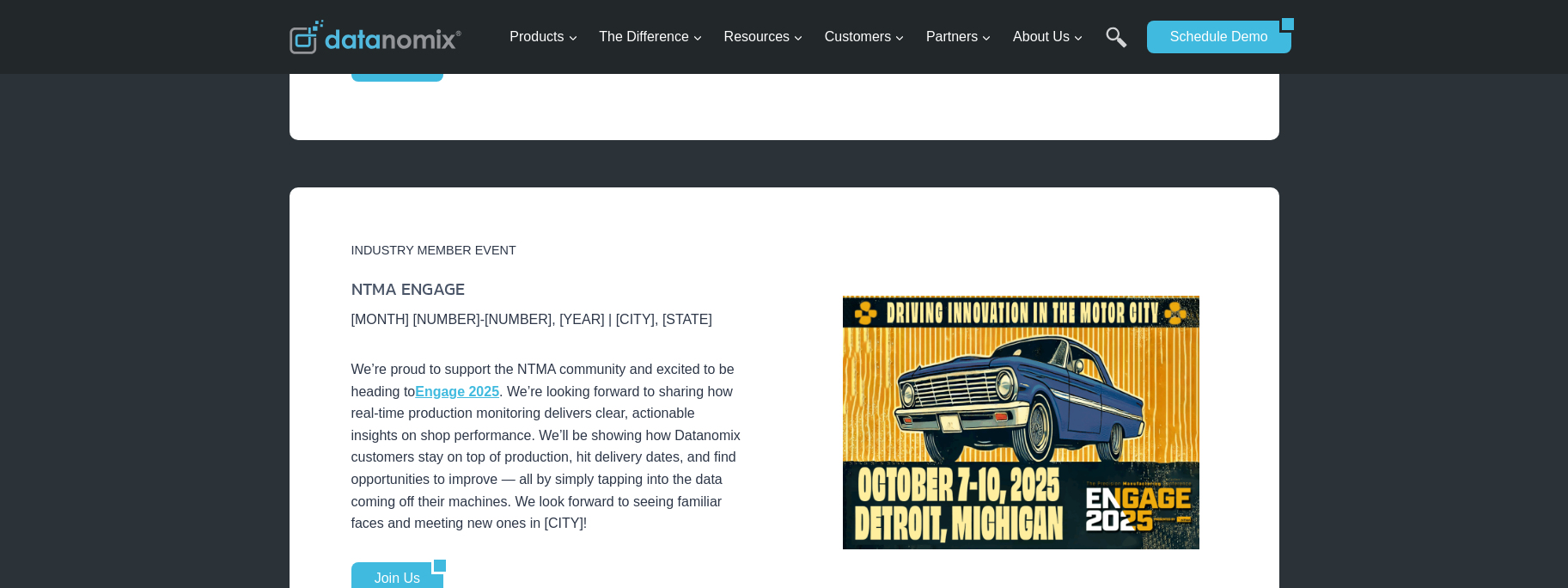 scroll, scrollTop: 1529, scrollLeft: 0, axis: vertical 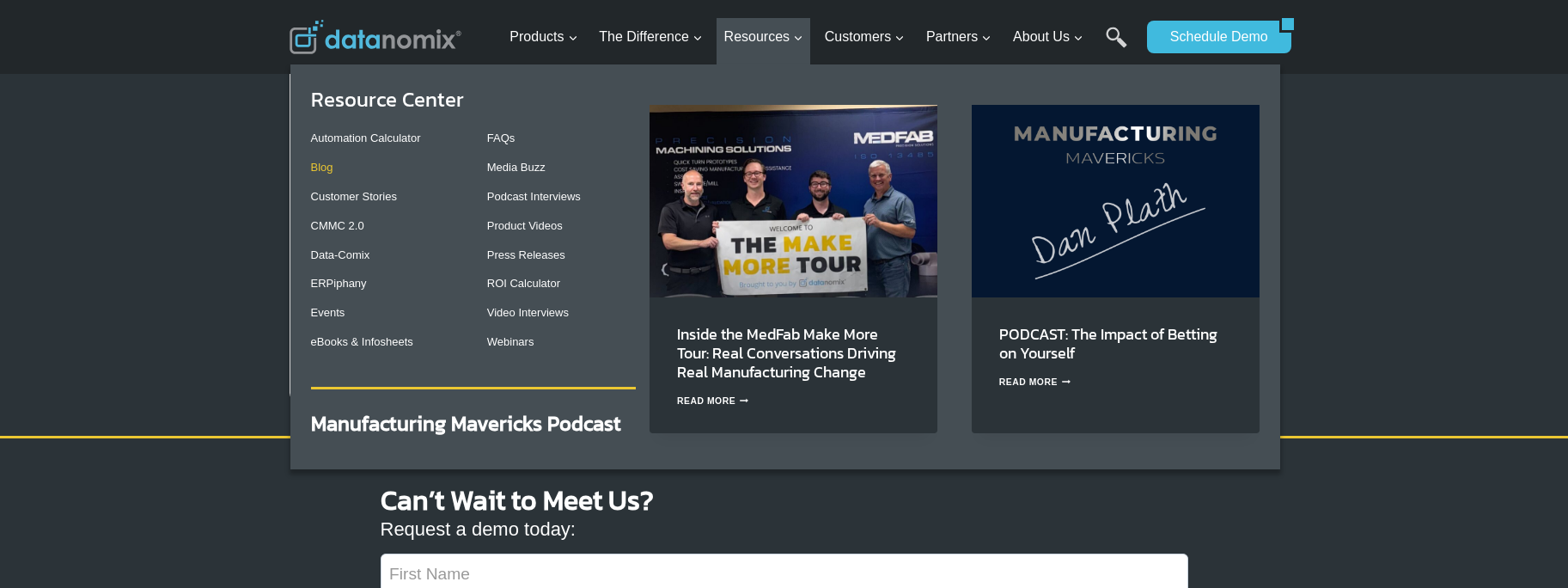 click on "Blog" at bounding box center (322, 167) 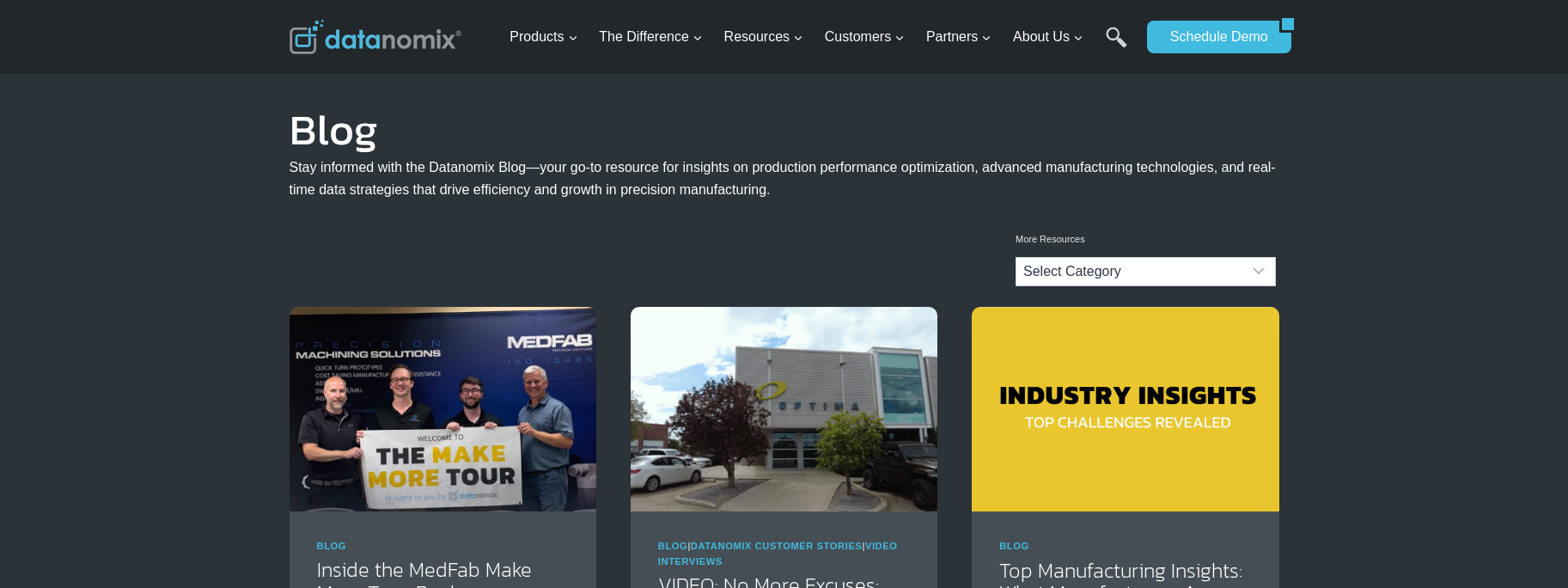 scroll, scrollTop: 443, scrollLeft: 0, axis: vertical 